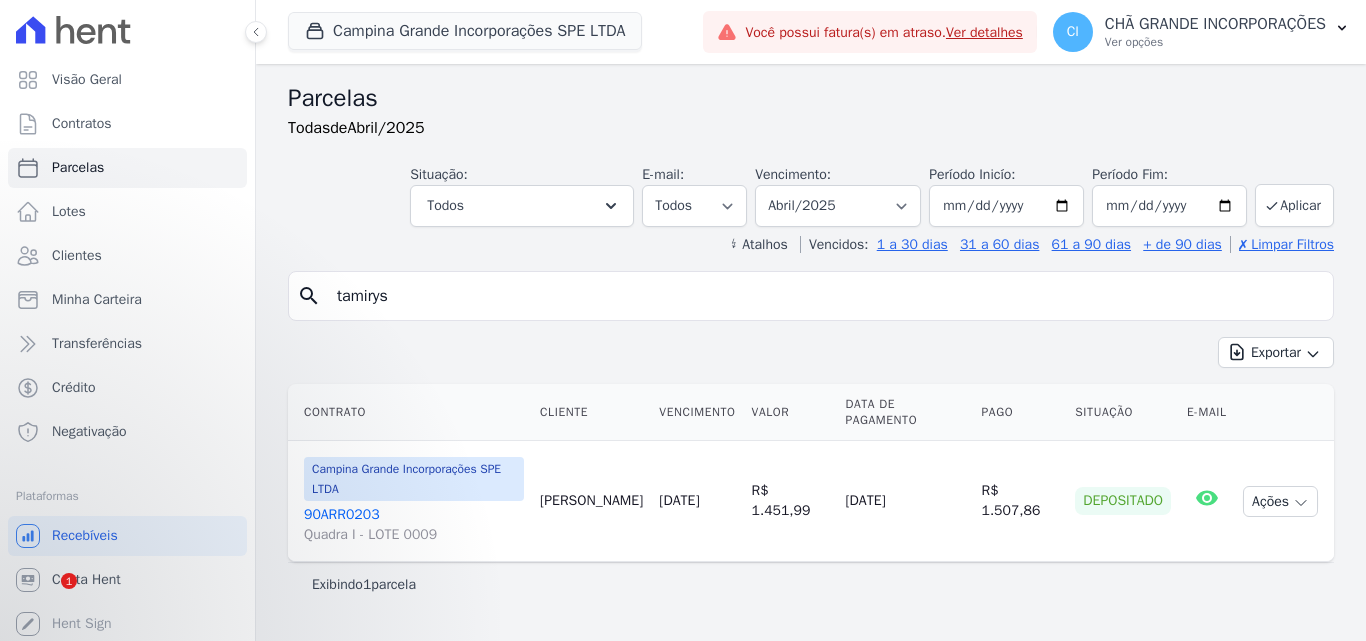 select 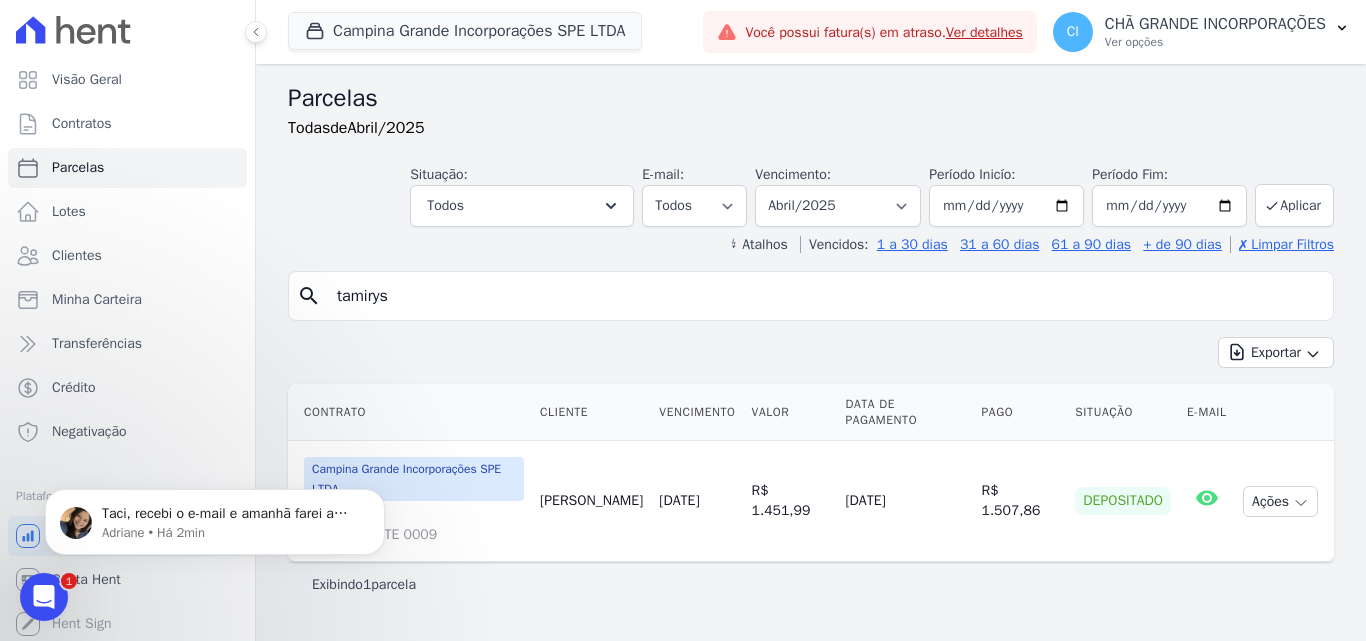 scroll, scrollTop: 0, scrollLeft: 0, axis: both 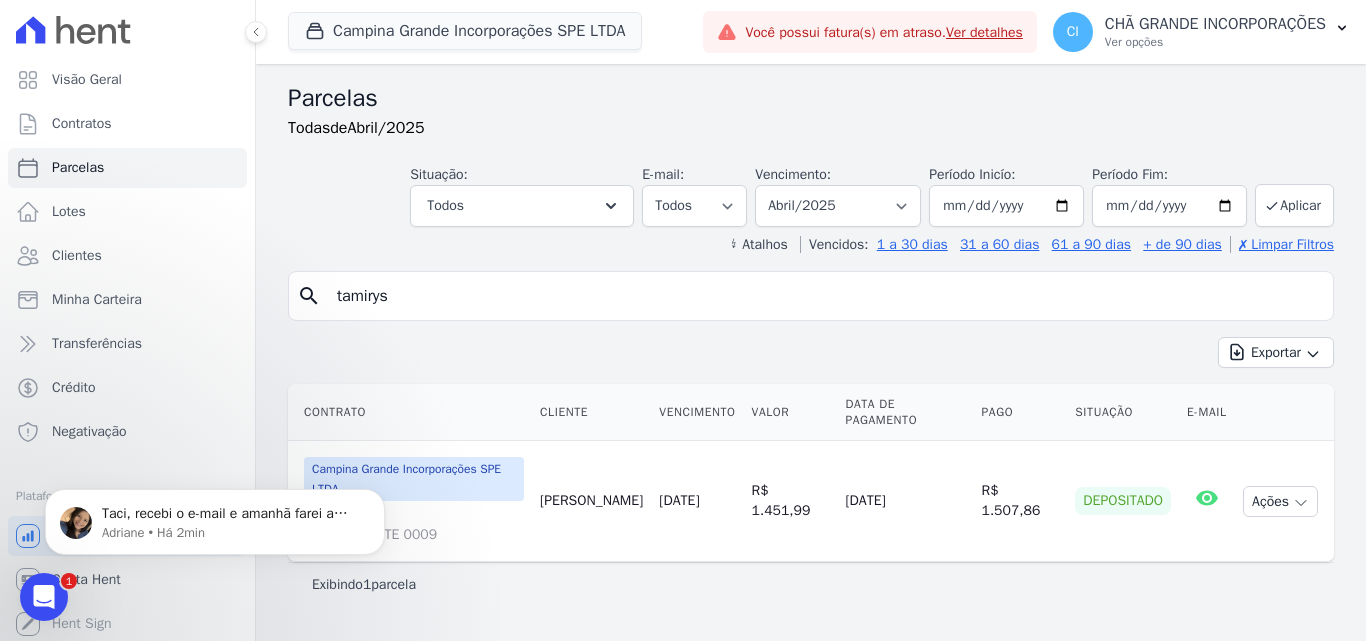 click at bounding box center [44, 597] 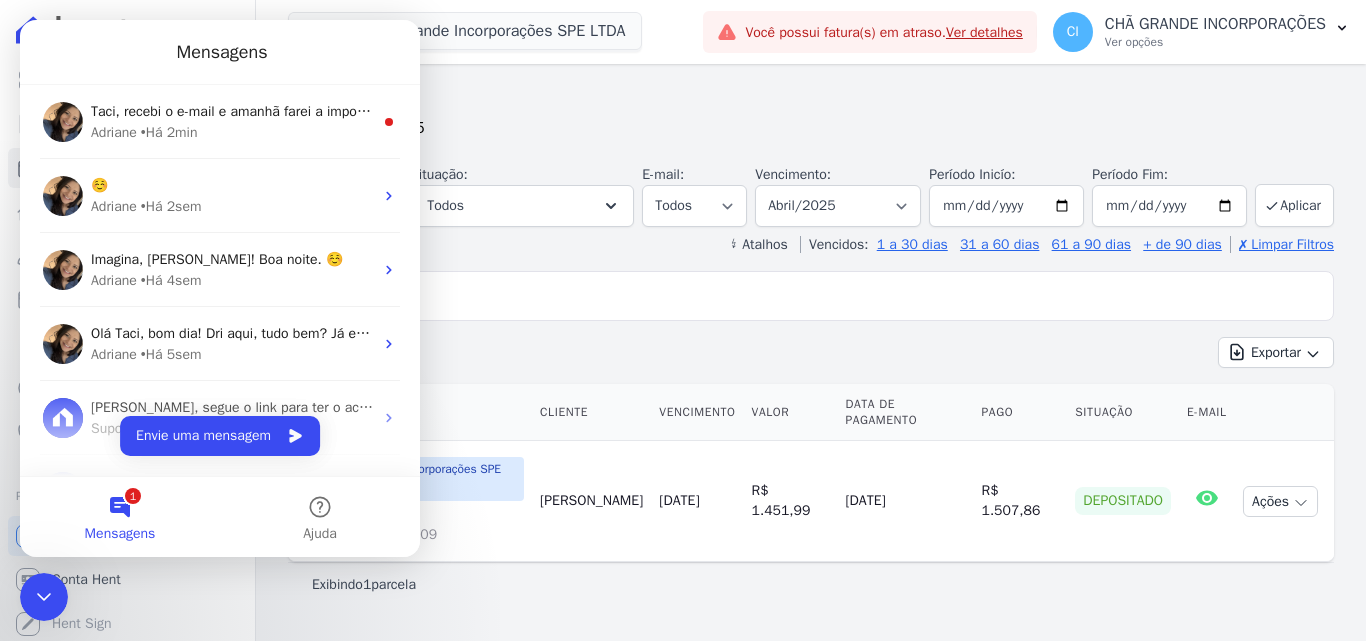 scroll, scrollTop: 0, scrollLeft: 0, axis: both 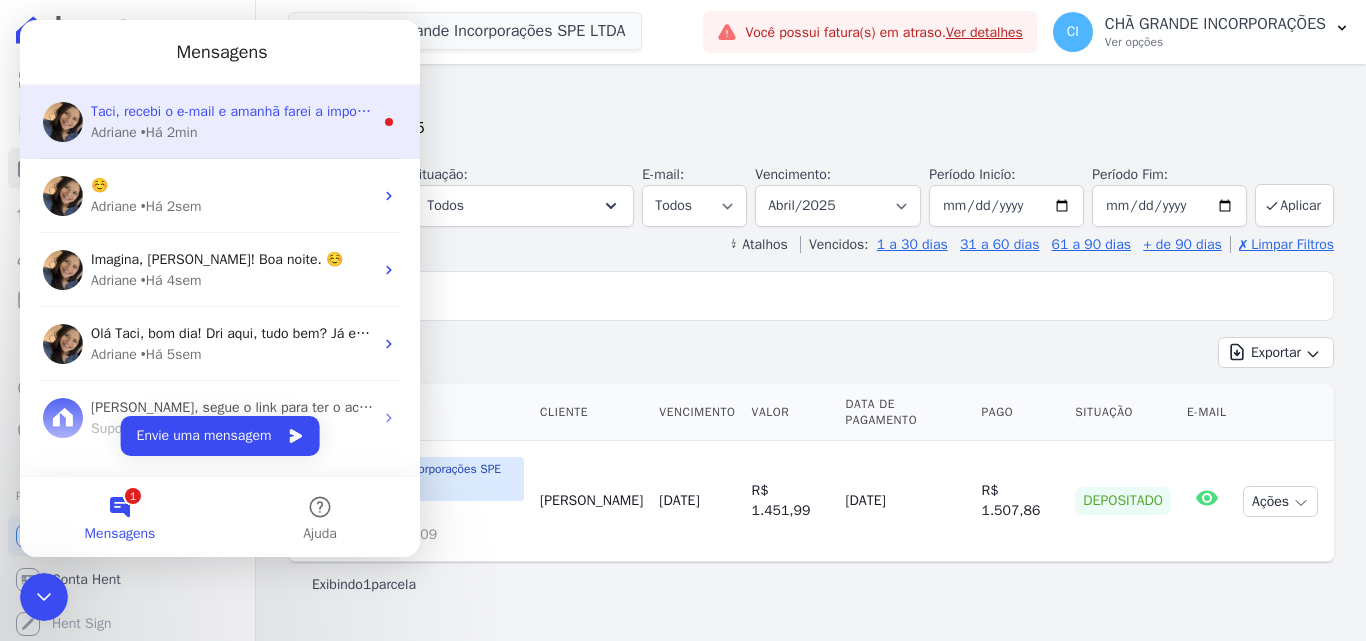 click on "•  Há 2min" at bounding box center [169, 132] 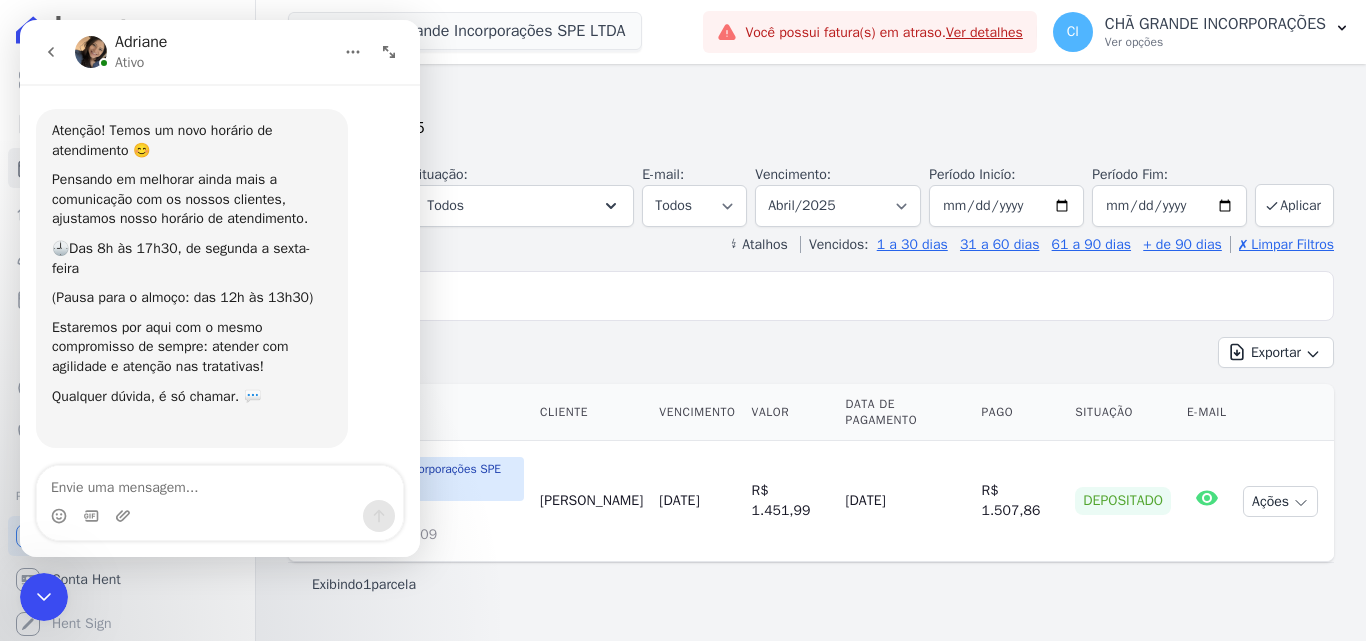 scroll, scrollTop: 3, scrollLeft: 0, axis: vertical 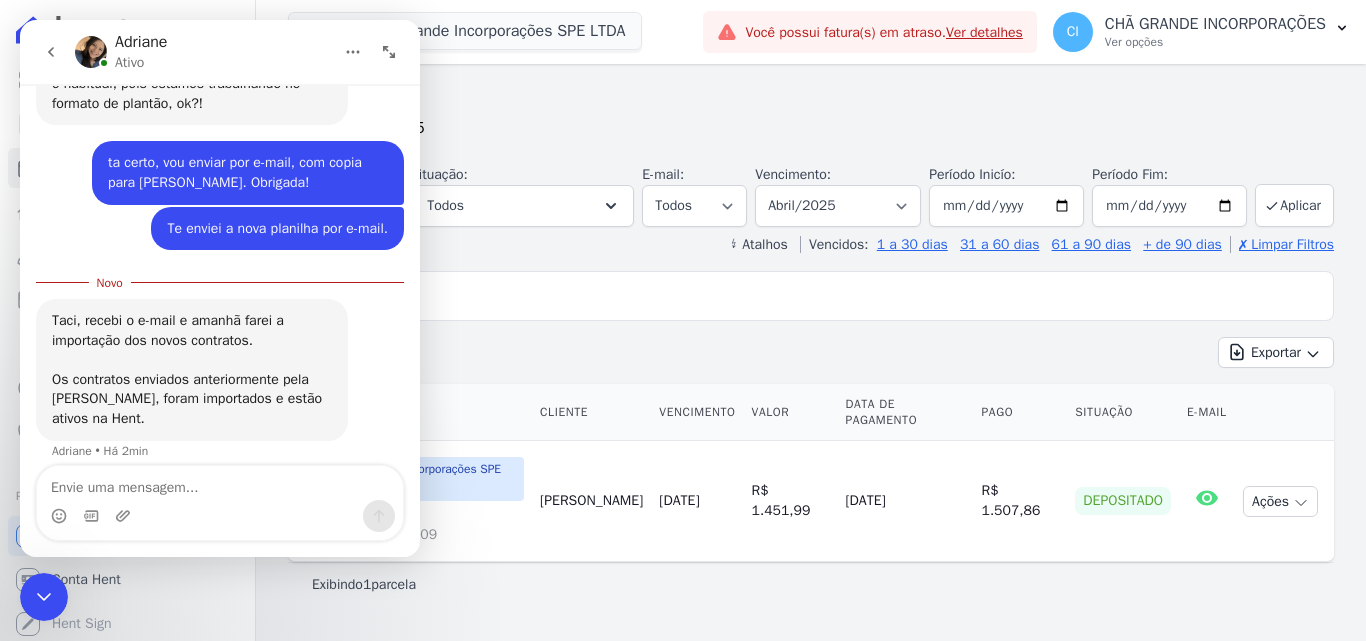 click at bounding box center (220, 483) 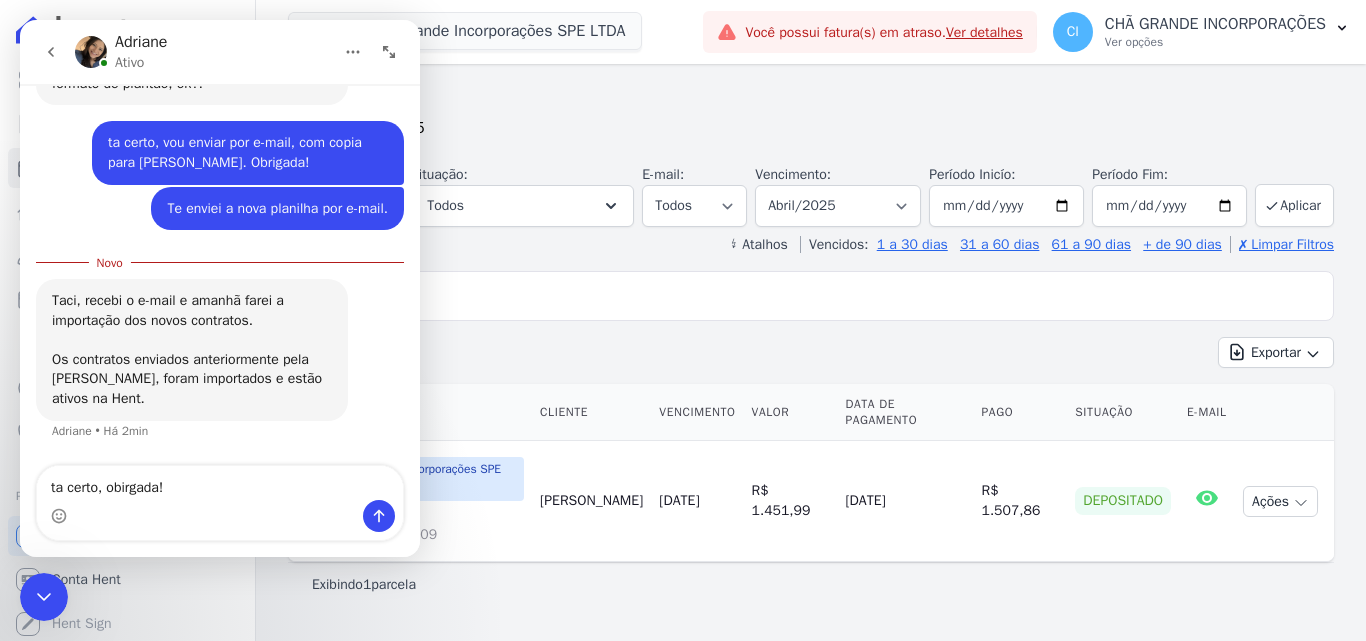 scroll, scrollTop: 2366, scrollLeft: 0, axis: vertical 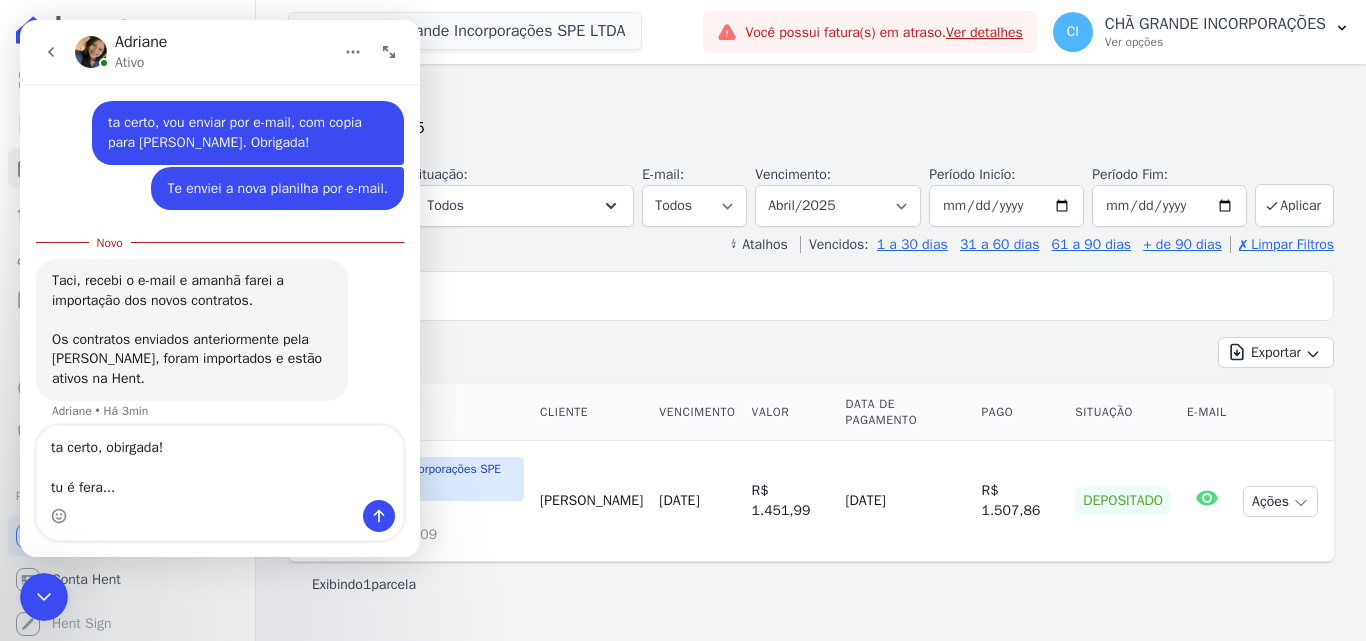 type on "ta certo, obirgada!
tu é fera...." 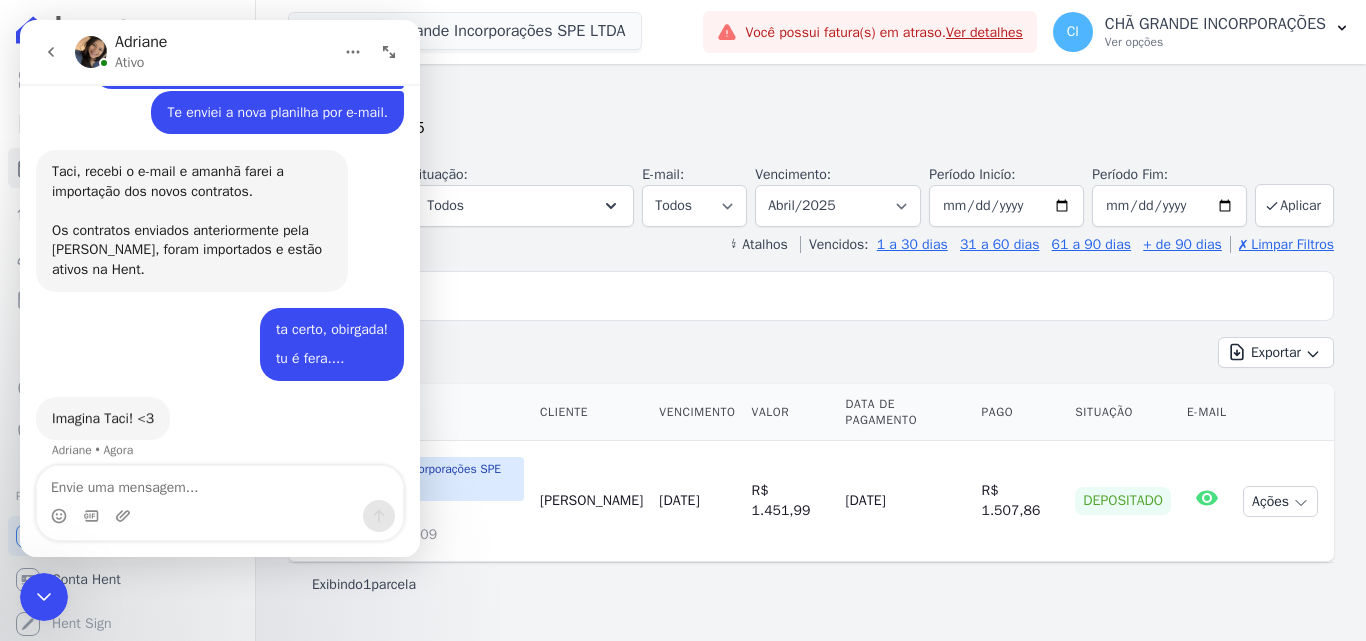 scroll, scrollTop: 2442, scrollLeft: 0, axis: vertical 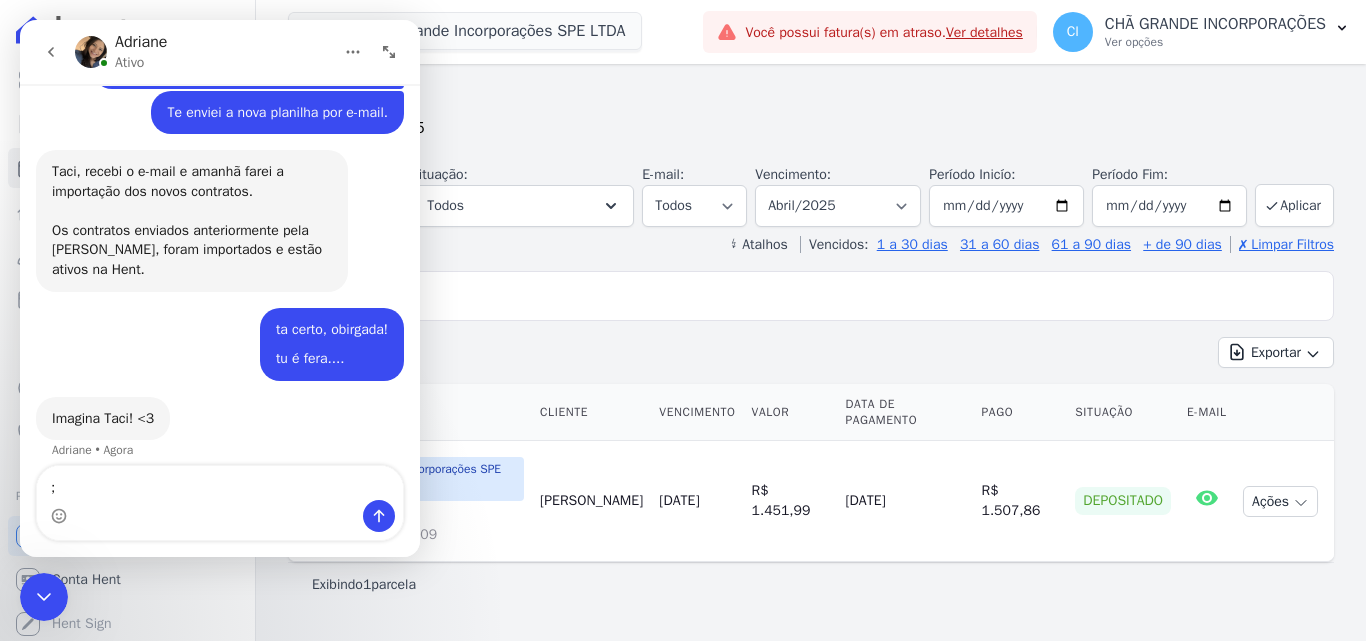 type on ";)" 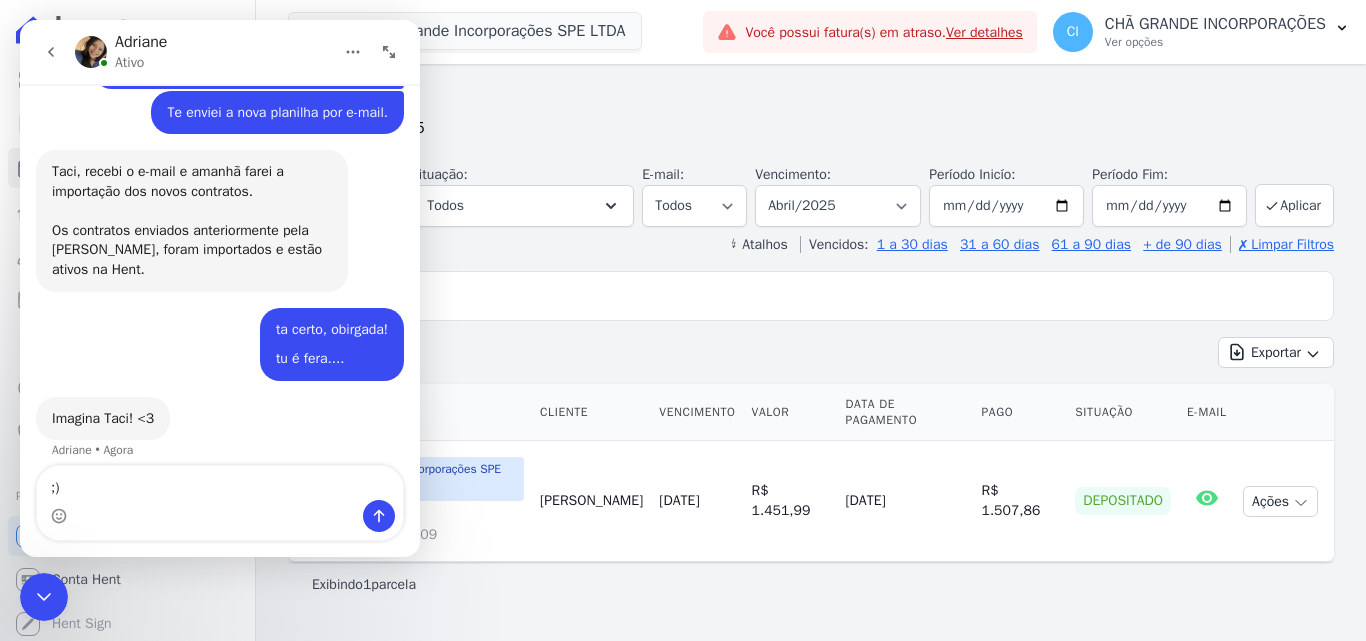 type 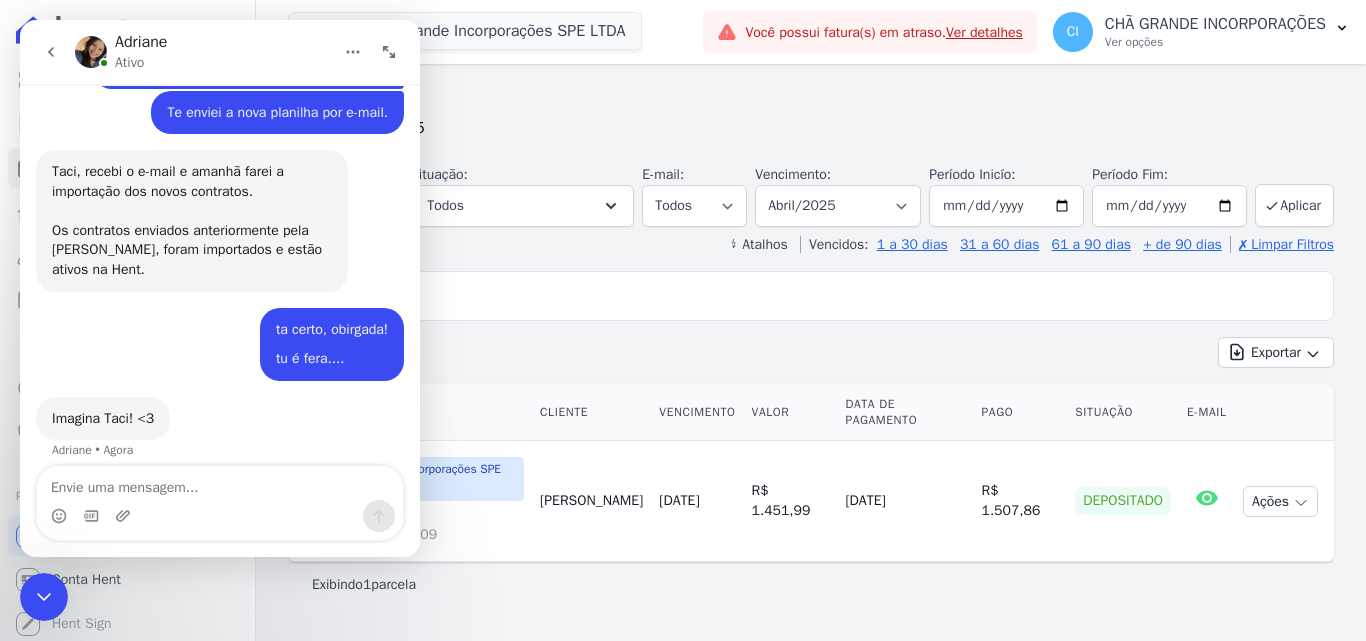 scroll, scrollTop: 2501, scrollLeft: 0, axis: vertical 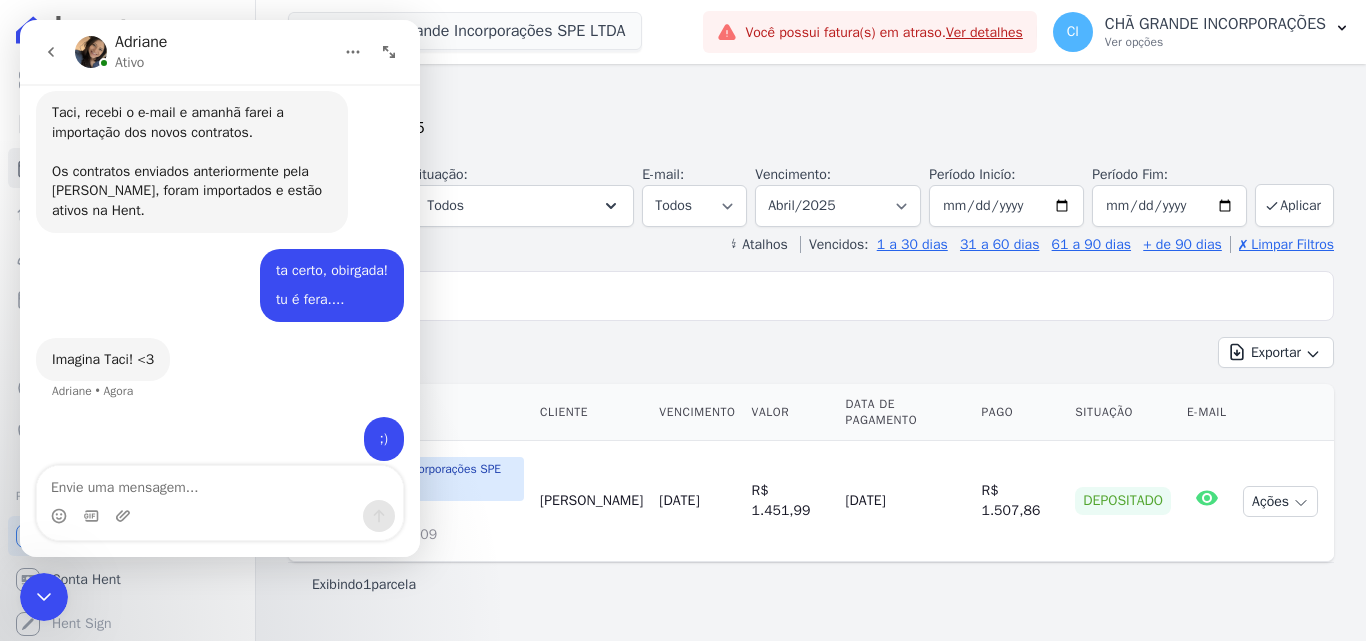 click on "Exportar
Exportar PDF
Exportar CSV" at bounding box center [811, 360] 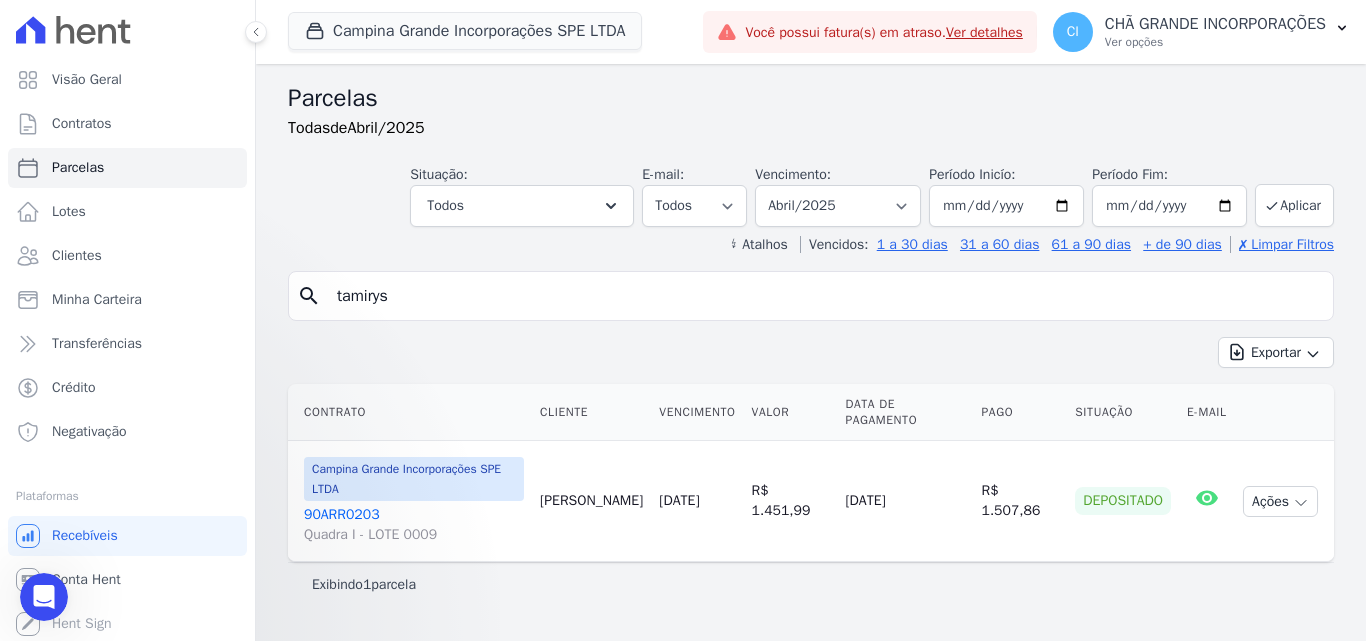 scroll, scrollTop: 0, scrollLeft: 0, axis: both 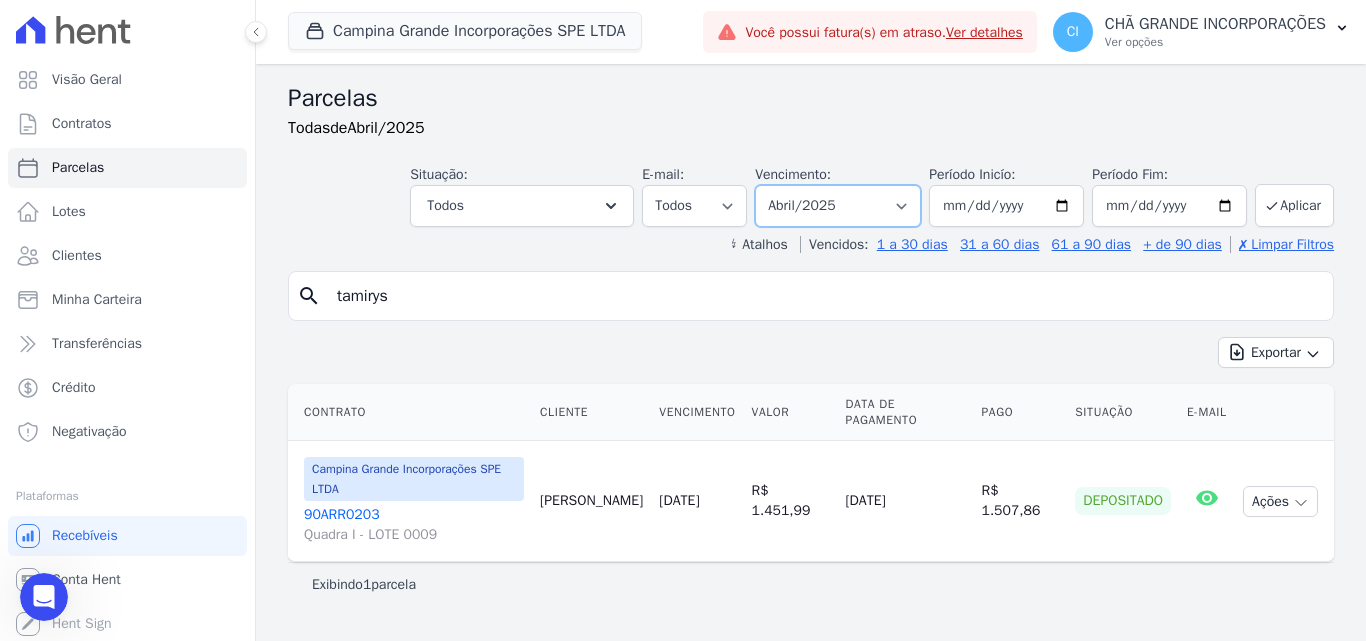 click on "Filtrar por período
────────
Todos os meses
Janeiro/2023
Fevereiro/2023
Março/2023
Abril/2023
Maio/2023
Junho/2023
Julho/2023
Agosto/2023
Setembro/2023
Outubro/2023
Novembro/2023
Dezembro/2023
Janeiro/2024
Fevereiro/2024
Março/2024
Abril/2024
Maio/2024
Junho/2024
Julho/2024
Agosto/2024
Setembro/2024
Outubro/2024
Novembro/2024
Dezembro/2024
Janeiro/2025
Fevereiro/2025
Março/2025
Abril/2025
Maio/2025
Junho/2025
Julho/2025
Agosto/2025
Setembro/2025
Outubro/2025
Novembro/2025
Dezembro/2025
Janeiro/2026
Fevereiro/2026
Março/2026
Abril/2026
Maio/2026
Junho/2026
Julho/2026
Agosto/2026
Setembro/2026
Outubro/2026
Novembro/2026
Dezembro/2026
Janeiro/2027
Fevereiro/2027
Março/2027
Abril/2027
Maio/2027
Junho/2027
Julho/2027
Agosto/2027
Setembro/2027
Outubro/2027
Novembro/2027
Dezembro/2027
Janeiro/2028
Fevereiro/2028
Março/2028
Abril/2028
Maio/2028" at bounding box center (838, 206) 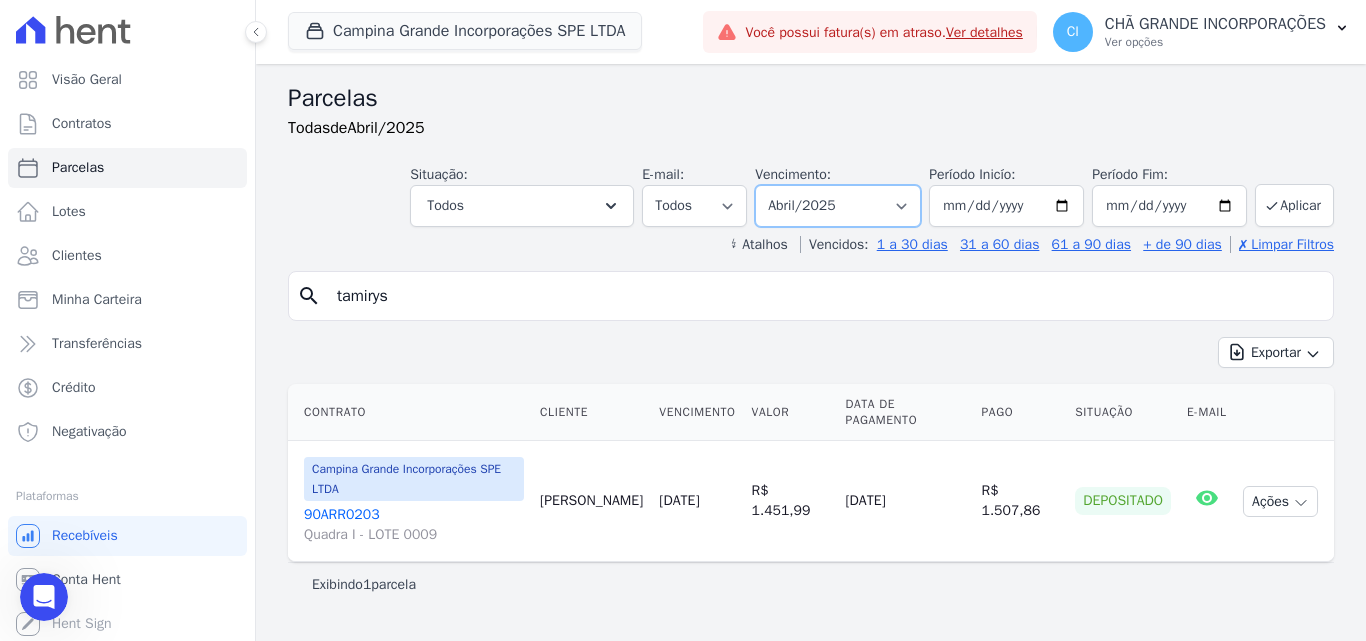 select on "06/2025" 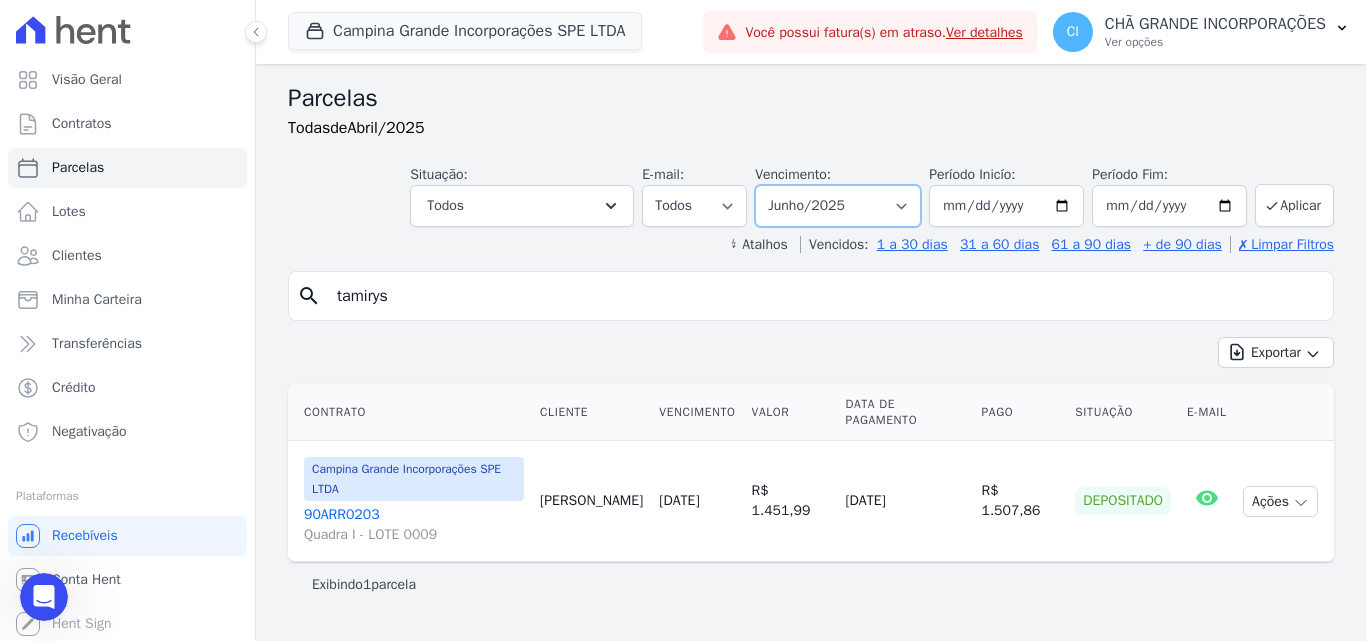 click on "Filtrar por período
────────
Todos os meses
Janeiro/2023
Fevereiro/2023
Março/2023
Abril/2023
Maio/2023
Junho/2023
Julho/2023
Agosto/2023
Setembro/2023
Outubro/2023
Novembro/2023
Dezembro/2023
Janeiro/2024
Fevereiro/2024
Março/2024
Abril/2024
Maio/2024
Junho/2024
Julho/2024
Agosto/2024
Setembro/2024
Outubro/2024
Novembro/2024
Dezembro/2024
Janeiro/2025
Fevereiro/2025
Março/2025
Abril/2025
Maio/2025
Junho/2025
Julho/2025
Agosto/2025
Setembro/2025
Outubro/2025
Novembro/2025
Dezembro/2025
Janeiro/2026
Fevereiro/2026
Março/2026
Abril/2026
Maio/2026
Junho/2026
Julho/2026
Agosto/2026
Setembro/2026
Outubro/2026
Novembro/2026
Dezembro/2026
Janeiro/2027
Fevereiro/2027
Março/2027
Abril/2027
Maio/2027
Junho/2027
Julho/2027
Agosto/2027
Setembro/2027
Outubro/2027
Novembro/2027
Dezembro/2027
Janeiro/2028
Fevereiro/2028
Março/2028
Abril/2028
Maio/2028" at bounding box center (838, 206) 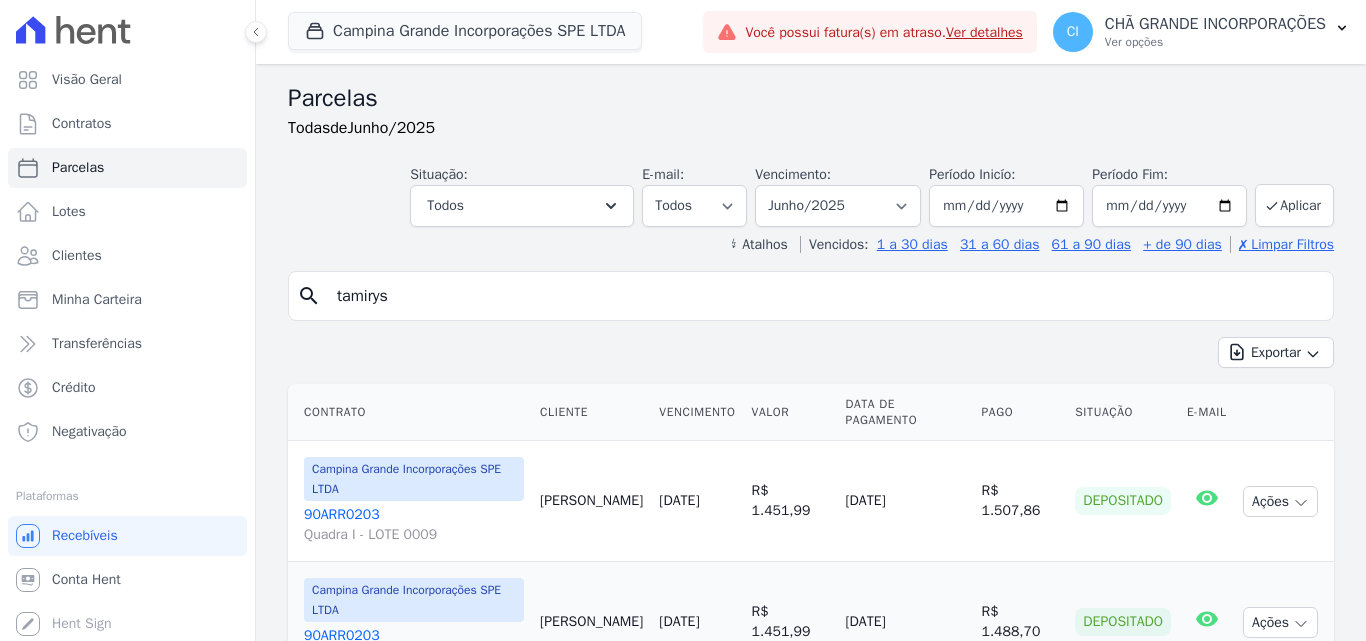 select 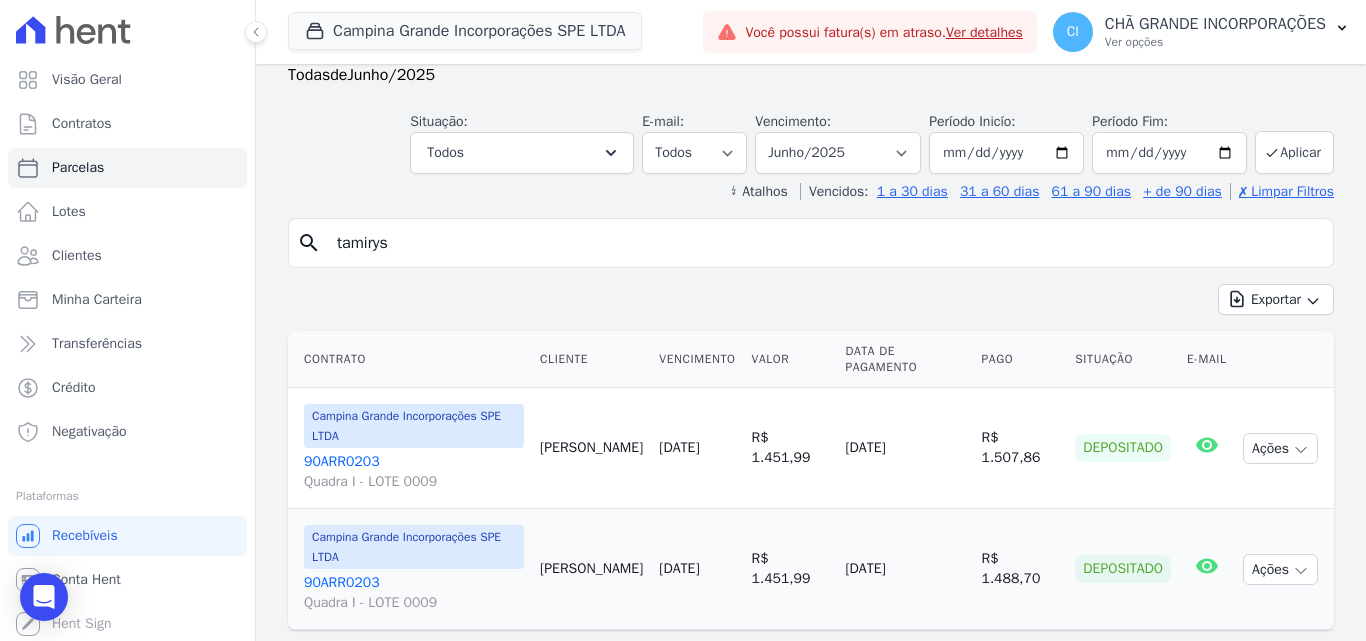 scroll, scrollTop: 103, scrollLeft: 0, axis: vertical 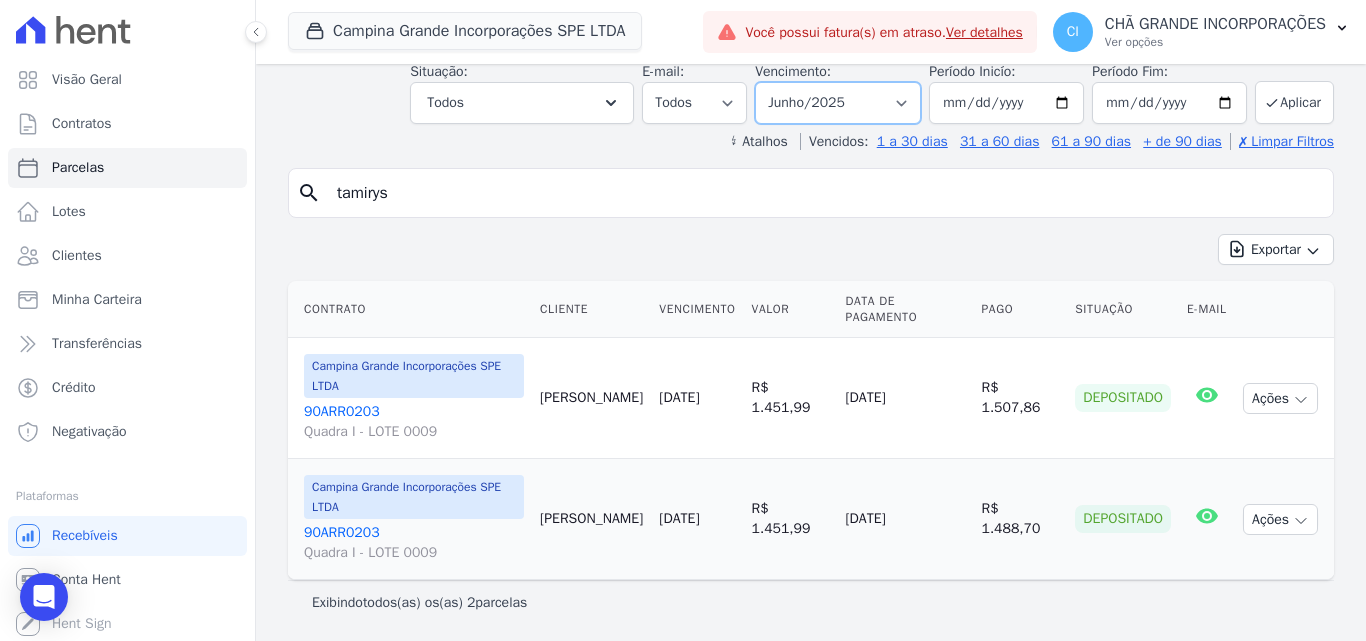click on "Filtrar por período
────────
Todos os meses
Janeiro/2023
Fevereiro/2023
Março/2023
Abril/2023
Maio/2023
Junho/2023
Julho/2023
Agosto/2023
Setembro/2023
Outubro/2023
Novembro/2023
Dezembro/2023
Janeiro/2024
Fevereiro/2024
Março/2024
Abril/2024
Maio/2024
Junho/2024
Julho/2024
Agosto/2024
Setembro/2024
Outubro/2024
Novembro/2024
Dezembro/2024
Janeiro/2025
Fevereiro/2025
Março/2025
Abril/2025
Maio/2025
Junho/2025
Julho/2025
Agosto/2025
Setembro/2025
Outubro/2025
Novembro/2025
Dezembro/2025
Janeiro/2026
Fevereiro/2026
Março/2026
Abril/2026
Maio/2026
Junho/2026
Julho/2026
Agosto/2026
Setembro/2026
Outubro/2026
Novembro/2026
Dezembro/2026
Janeiro/2027
Fevereiro/2027
Março/2027
Abril/2027
Maio/2027
Junho/2027
Julho/2027
Agosto/2027
Setembro/2027
Outubro/2027
Novembro/2027
Dezembro/2027
Janeiro/2028
Fevereiro/2028
Março/2028
Abril/2028
Maio/2028" at bounding box center [838, 103] 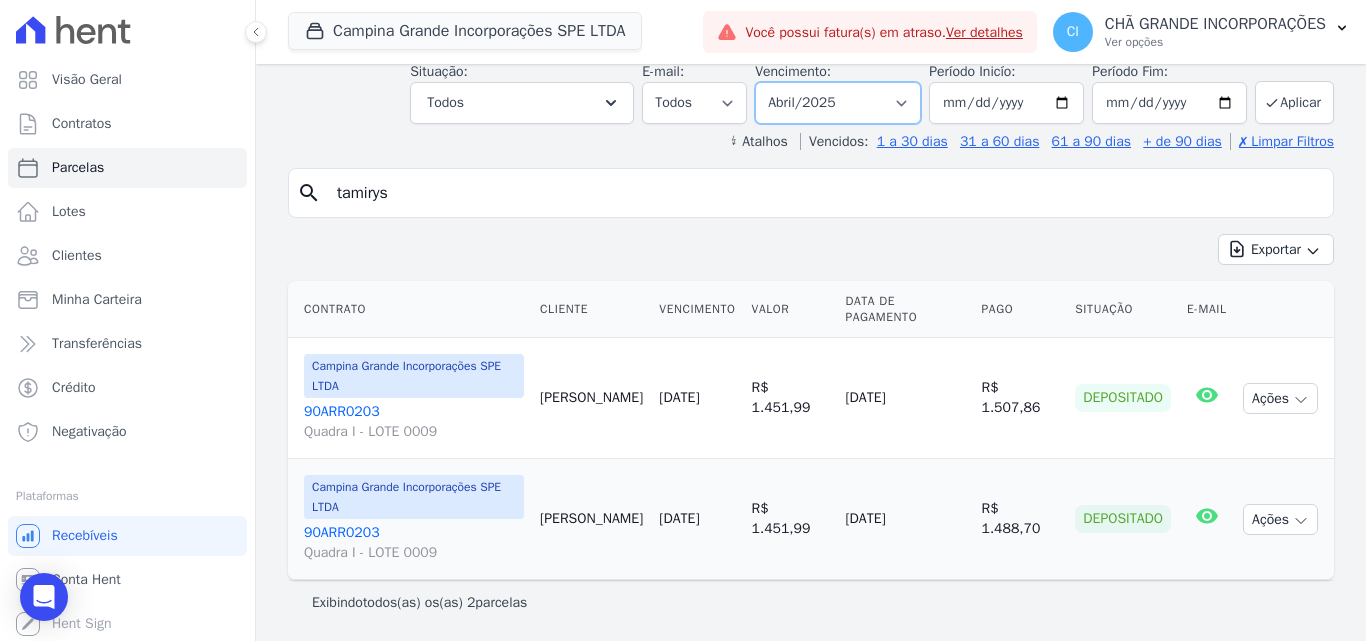 click on "Filtrar por período
────────
Todos os meses
Janeiro/2023
Fevereiro/2023
Março/2023
Abril/2023
Maio/2023
Junho/2023
Julho/2023
Agosto/2023
Setembro/2023
Outubro/2023
Novembro/2023
Dezembro/2023
Janeiro/2024
Fevereiro/2024
Março/2024
Abril/2024
Maio/2024
Junho/2024
Julho/2024
Agosto/2024
Setembro/2024
Outubro/2024
Novembro/2024
Dezembro/2024
Janeiro/2025
Fevereiro/2025
Março/2025
Abril/2025
Maio/2025
Junho/2025
Julho/2025
Agosto/2025
Setembro/2025
Outubro/2025
Novembro/2025
Dezembro/2025
Janeiro/2026
Fevereiro/2026
Março/2026
Abril/2026
Maio/2026
Junho/2026
Julho/2026
Agosto/2026
Setembro/2026
Outubro/2026
Novembro/2026
Dezembro/2026
Janeiro/2027
Fevereiro/2027
Março/2027
Abril/2027
Maio/2027
Junho/2027
Julho/2027
Agosto/2027
Setembro/2027
Outubro/2027
Novembro/2027
Dezembro/2027
Janeiro/2028
Fevereiro/2028
Março/2028
Abril/2028
Maio/2028" at bounding box center [838, 103] 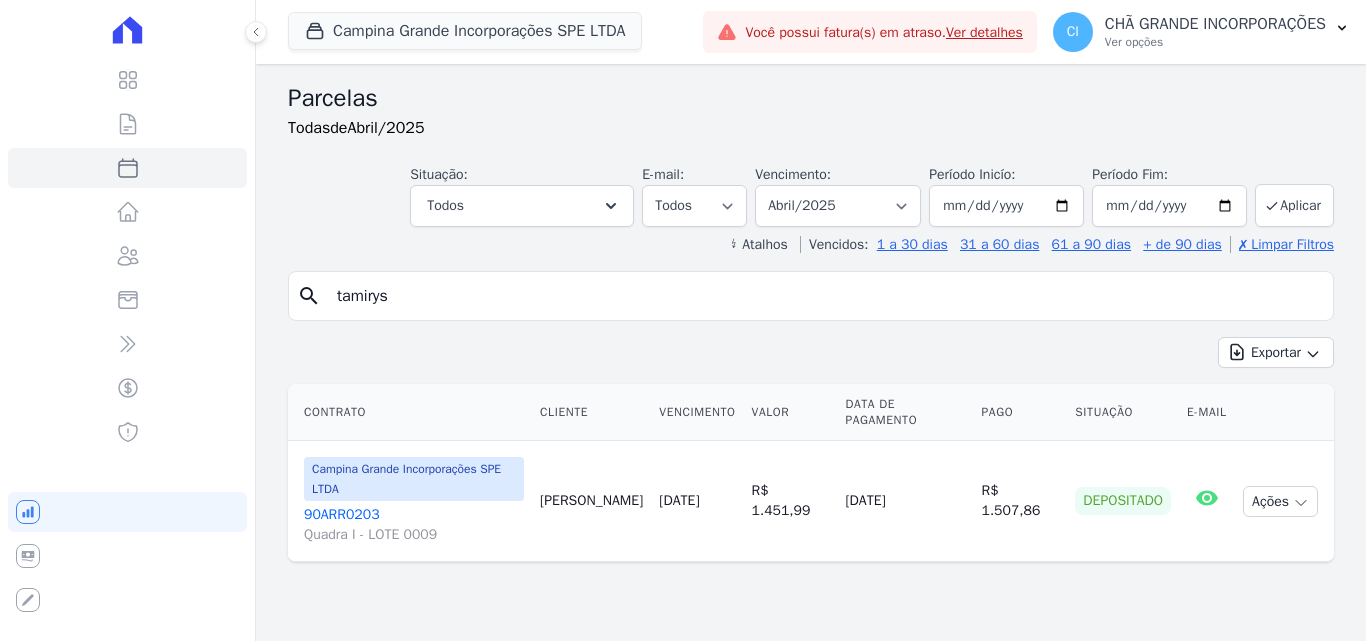select 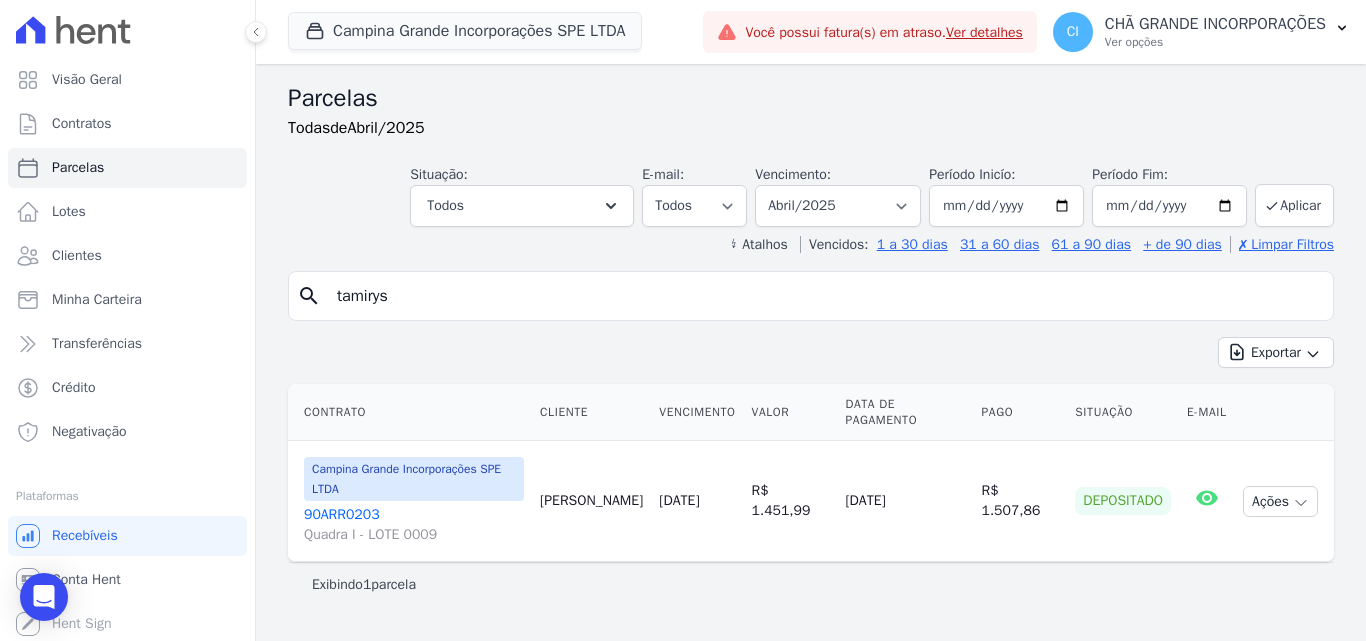 click on "Campina Grande Incorporações SPE LTDA
90ARR0203
Quadra I - LOTE 0009" at bounding box center [414, 501] 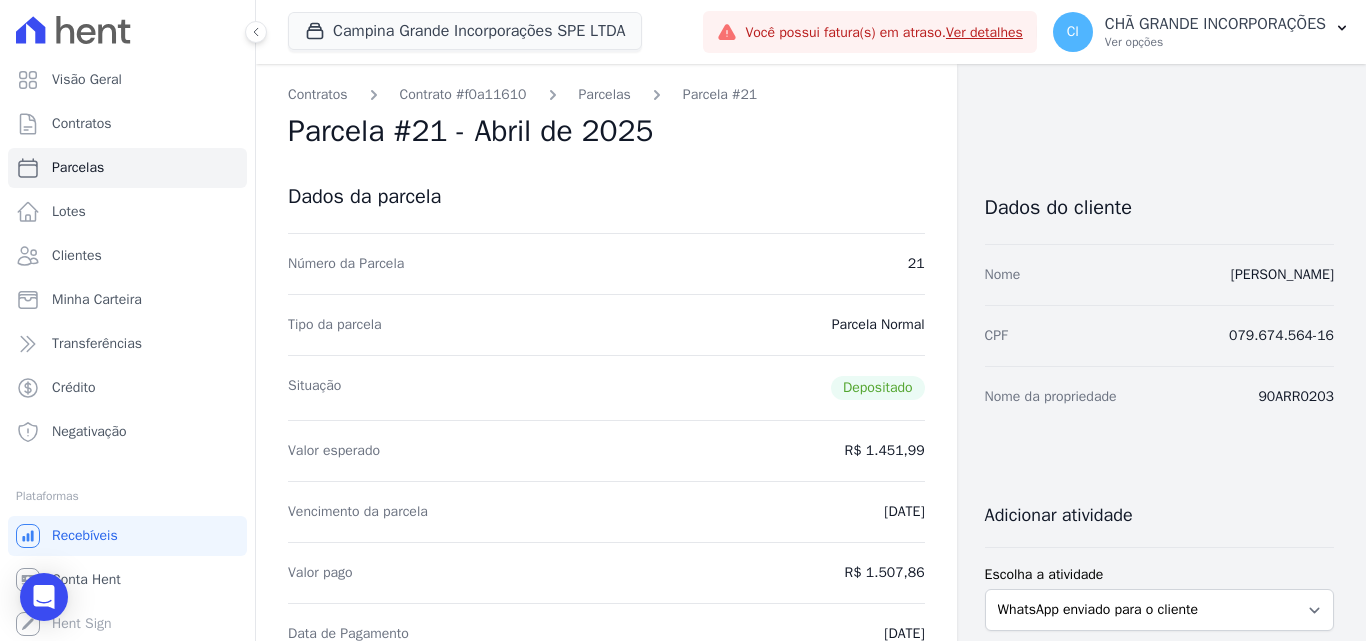 select 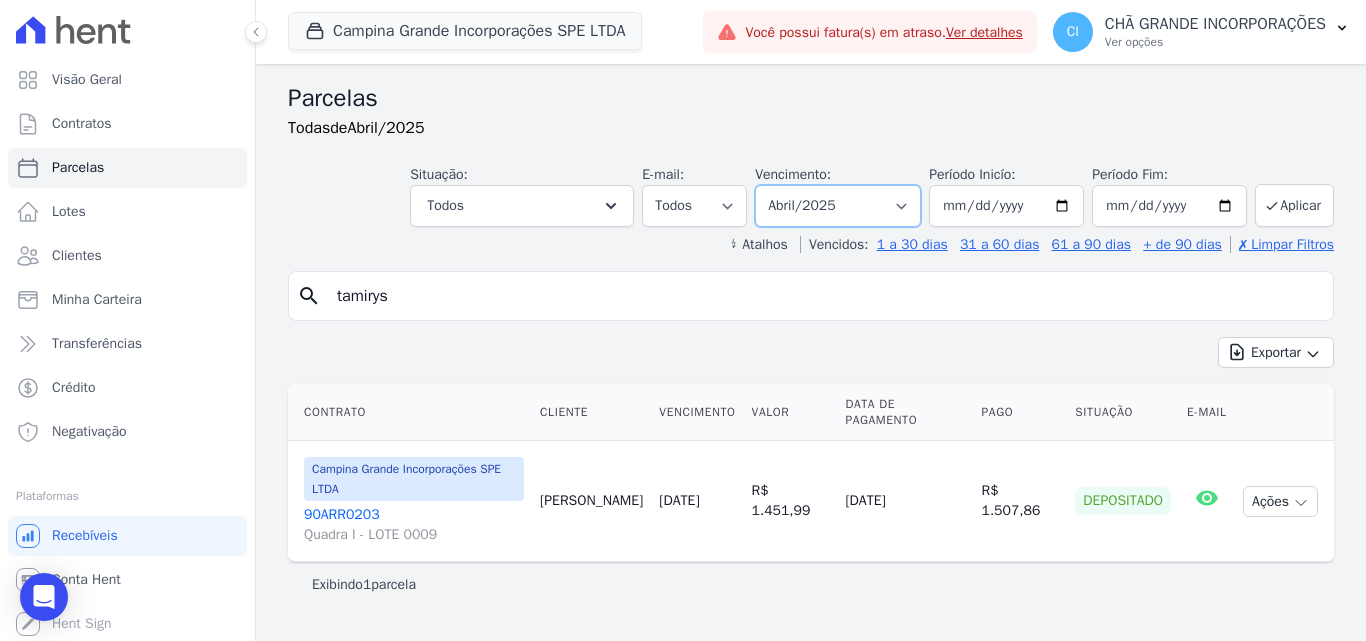 click on "Filtrar por período
────────
Todos os meses
Janeiro/2023
Fevereiro/2023
Março/2023
Abril/2023
Maio/2023
Junho/2023
Julho/2023
Agosto/2023
Setembro/2023
Outubro/2023
Novembro/2023
Dezembro/2023
Janeiro/2024
Fevereiro/2024
Março/2024
Abril/2024
Maio/2024
Junho/2024
Julho/2024
Agosto/2024
Setembro/2024
Outubro/2024
Novembro/2024
Dezembro/2024
Janeiro/2025
Fevereiro/2025
Março/2025
Abril/2025
Maio/2025
Junho/2025
Julho/2025
Agosto/2025
Setembro/2025
Outubro/2025
Novembro/2025
Dezembro/2025
Janeiro/2026
Fevereiro/2026
Março/2026
Abril/2026
Maio/2026
Junho/2026
Julho/2026
Agosto/2026
Setembro/2026
Outubro/2026
Novembro/2026
Dezembro/2026
Janeiro/2027
Fevereiro/2027
Março/2027
Abril/2027
Maio/2027
Junho/2027
Julho/2027
Agosto/2027
Setembro/2027
Outubro/2027
Novembro/2027
Dezembro/2027
Janeiro/2028
Fevereiro/2028
Março/2028
Abril/2028
Maio/2028" at bounding box center (838, 206) 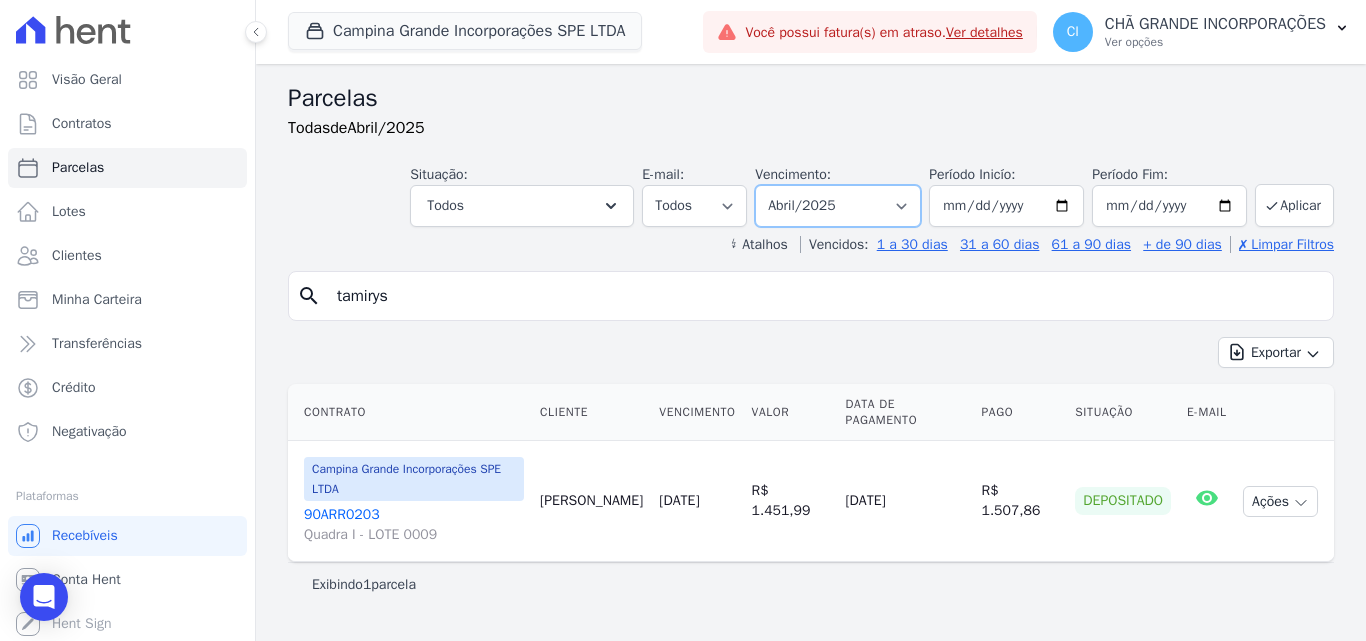 select on "06/2025" 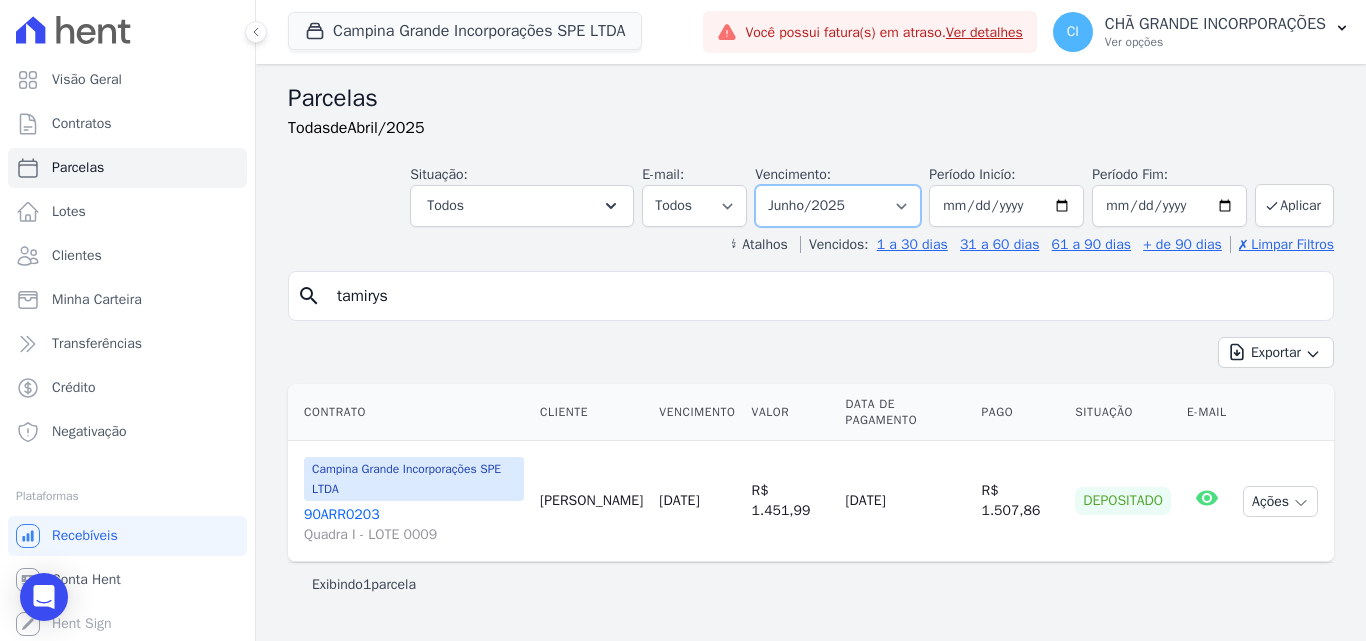 click on "Filtrar por período
────────
Todos os meses
Janeiro/2023
Fevereiro/2023
Março/2023
Abril/2023
Maio/2023
Junho/2023
Julho/2023
Agosto/2023
Setembro/2023
Outubro/2023
Novembro/2023
Dezembro/2023
Janeiro/2024
Fevereiro/2024
Março/2024
Abril/2024
Maio/2024
Junho/2024
Julho/2024
Agosto/2024
Setembro/2024
Outubro/2024
Novembro/2024
Dezembro/2024
Janeiro/2025
Fevereiro/2025
Março/2025
Abril/2025
Maio/2025
Junho/2025
Julho/2025
Agosto/2025
Setembro/2025
Outubro/2025
Novembro/2025
Dezembro/2025
Janeiro/2026
Fevereiro/2026
Março/2026
Abril/2026
Maio/2026
Junho/2026
Julho/2026
Agosto/2026
Setembro/2026
Outubro/2026
Novembro/2026
Dezembro/2026
Janeiro/2027
Fevereiro/2027
Março/2027
Abril/2027
Maio/2027
Junho/2027
Julho/2027
Agosto/2027
Setembro/2027
Outubro/2027
Novembro/2027
Dezembro/2027
Janeiro/2028
Fevereiro/2028
Março/2028
Abril/2028
Maio/2028" at bounding box center (838, 206) 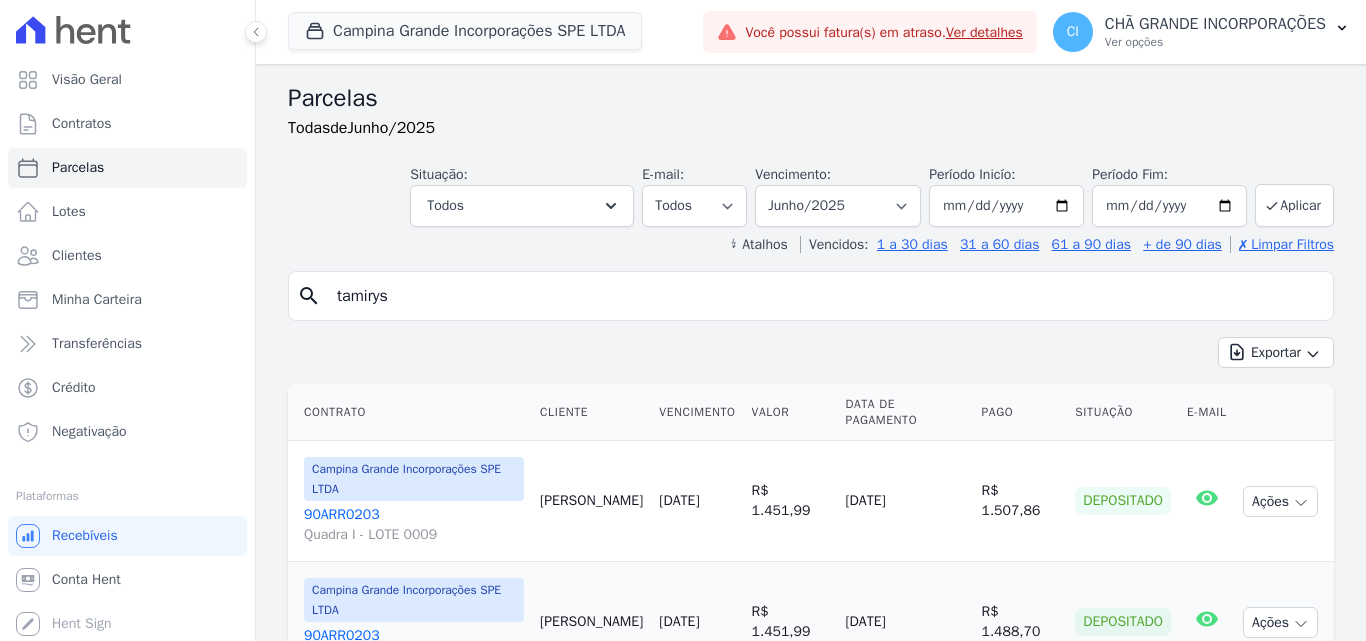 select 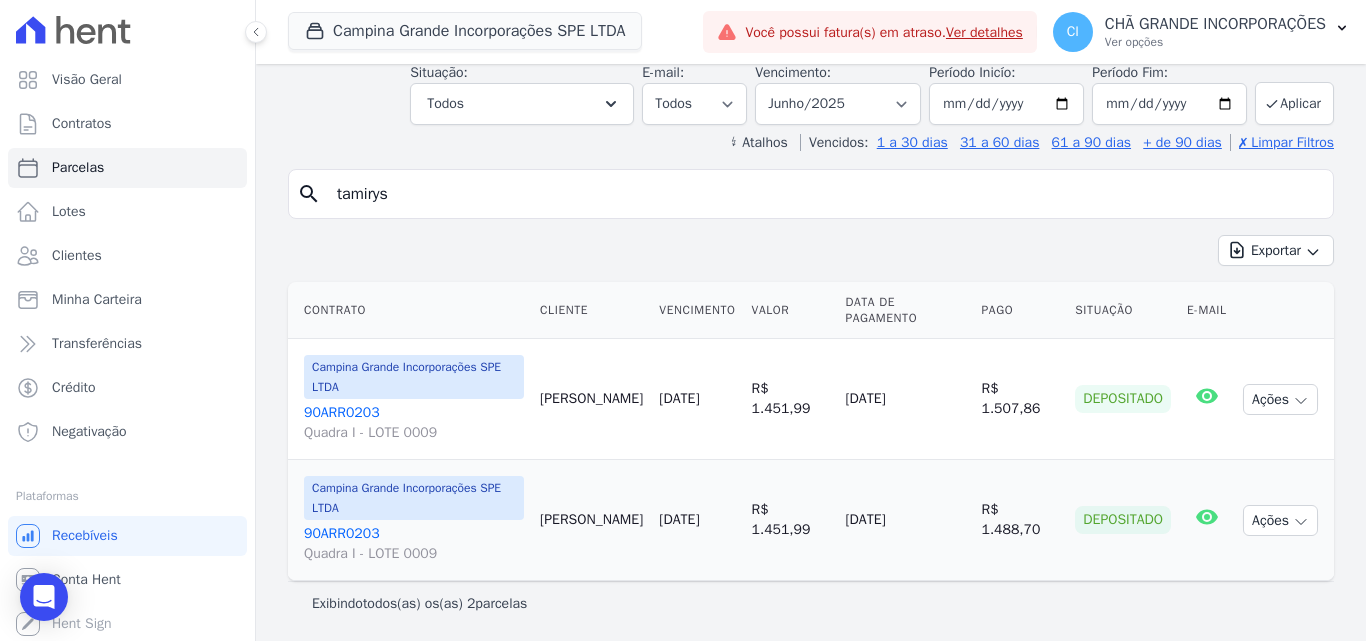 scroll, scrollTop: 103, scrollLeft: 0, axis: vertical 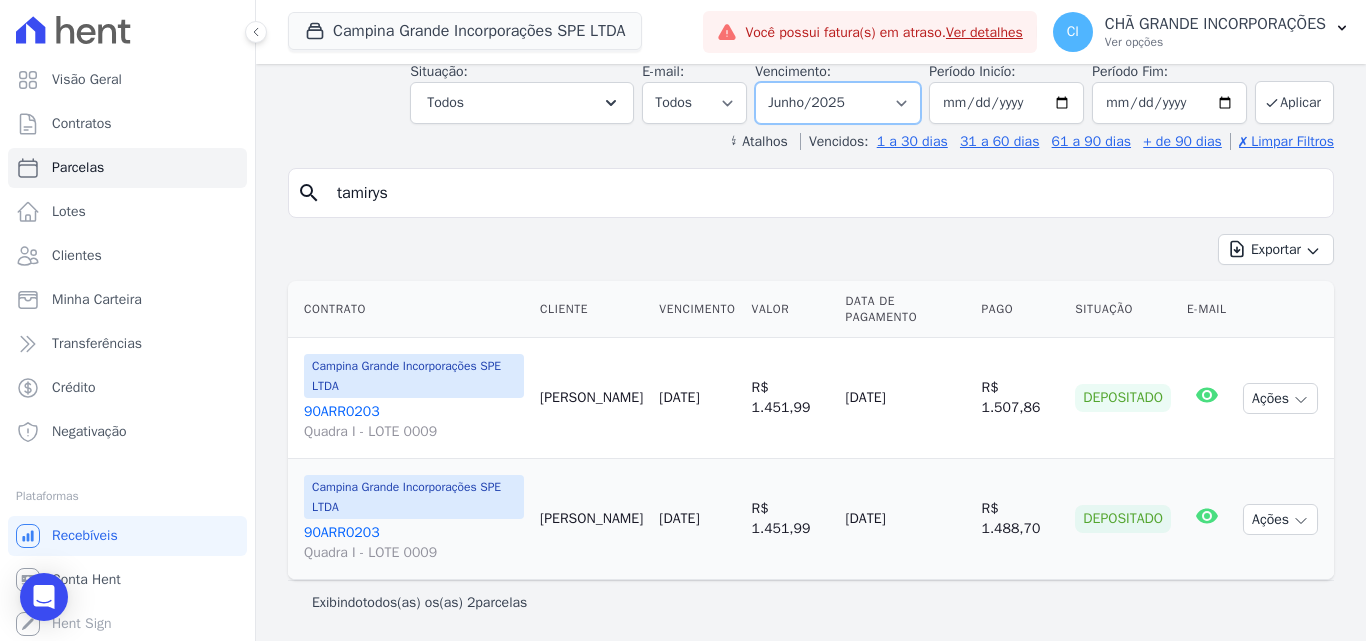 drag, startPoint x: 797, startPoint y: 99, endPoint x: 807, endPoint y: 121, distance: 24.166092 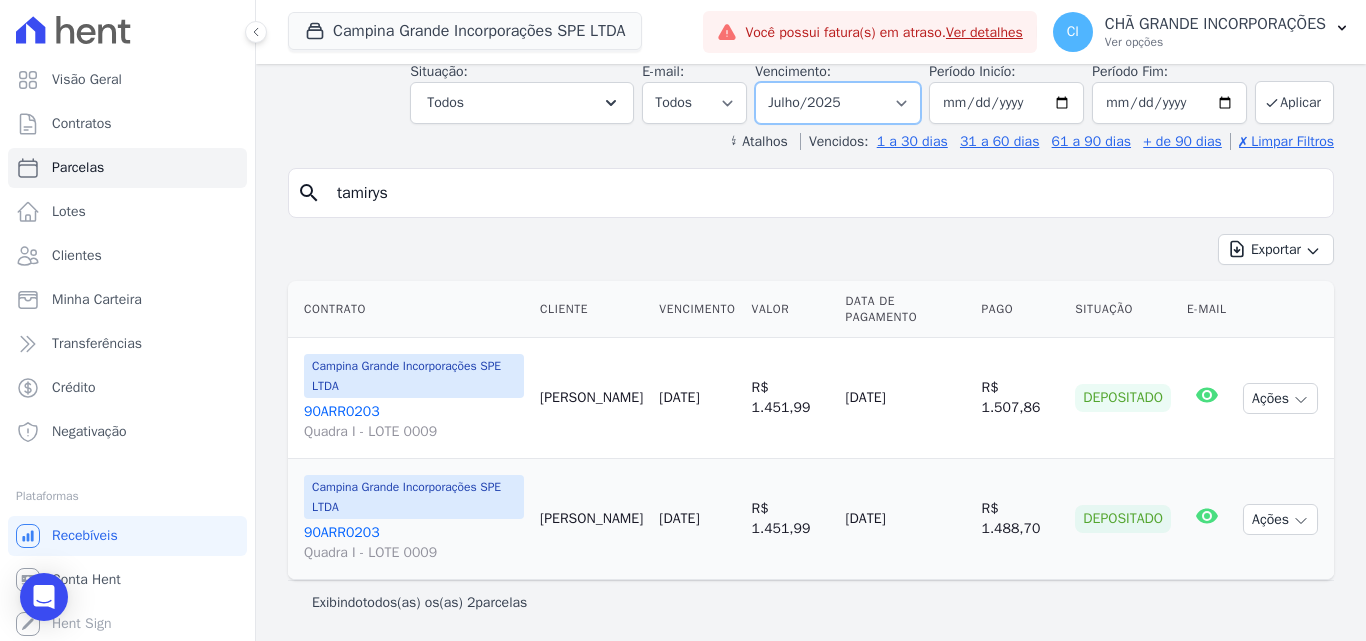 click on "Filtrar por período
────────
Todos os meses
Janeiro/2023
Fevereiro/2023
Março/2023
Abril/2023
Maio/2023
Junho/2023
Julho/2023
Agosto/2023
Setembro/2023
Outubro/2023
Novembro/2023
Dezembro/2023
Janeiro/2024
Fevereiro/2024
Março/2024
Abril/2024
Maio/2024
Junho/2024
Julho/2024
Agosto/2024
Setembro/2024
Outubro/2024
Novembro/2024
Dezembro/2024
Janeiro/2025
Fevereiro/2025
Março/2025
Abril/2025
Maio/2025
Junho/2025
Julho/2025
Agosto/2025
Setembro/2025
Outubro/2025
Novembro/2025
Dezembro/2025
Janeiro/2026
Fevereiro/2026
Março/2026
Abril/2026
Maio/2026
Junho/2026
Julho/2026
Agosto/2026
Setembro/2026
Outubro/2026
Novembro/2026
Dezembro/2026
Janeiro/2027
Fevereiro/2027
Março/2027
Abril/2027
Maio/2027
Junho/2027
Julho/2027
Agosto/2027
Setembro/2027
Outubro/2027
Novembro/2027
Dezembro/2027
Janeiro/2028
Fevereiro/2028
Março/2028
Abril/2028
Maio/2028" at bounding box center (838, 103) 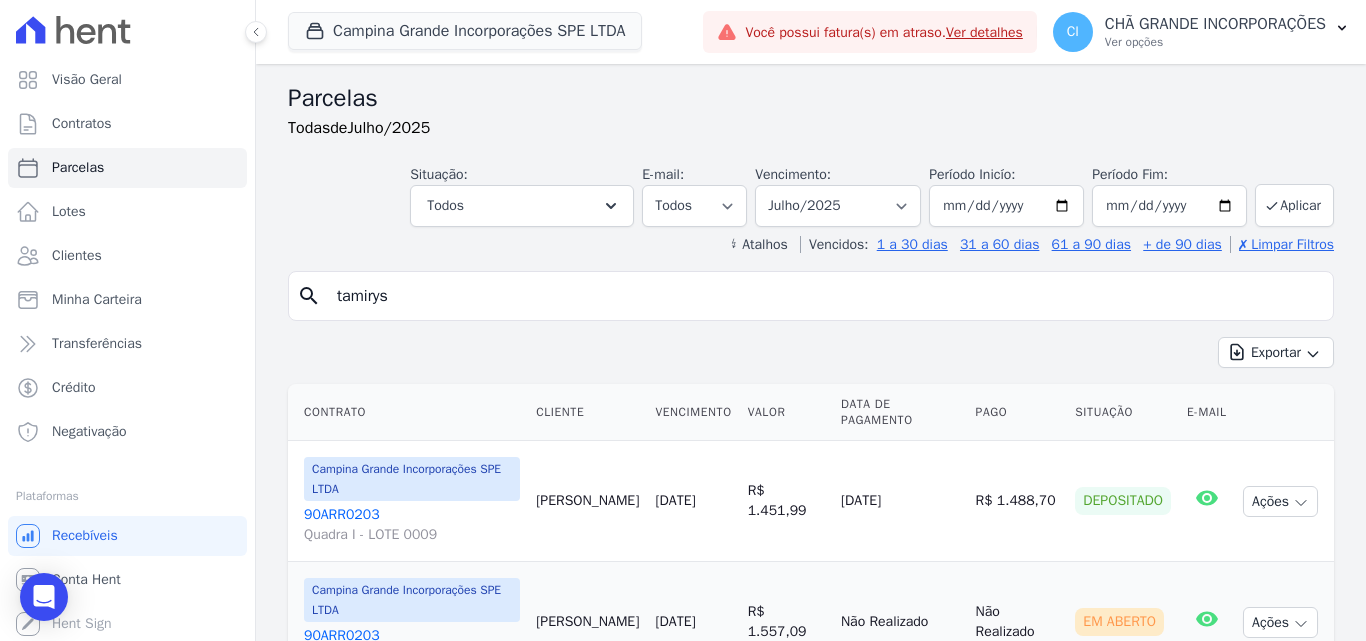 select 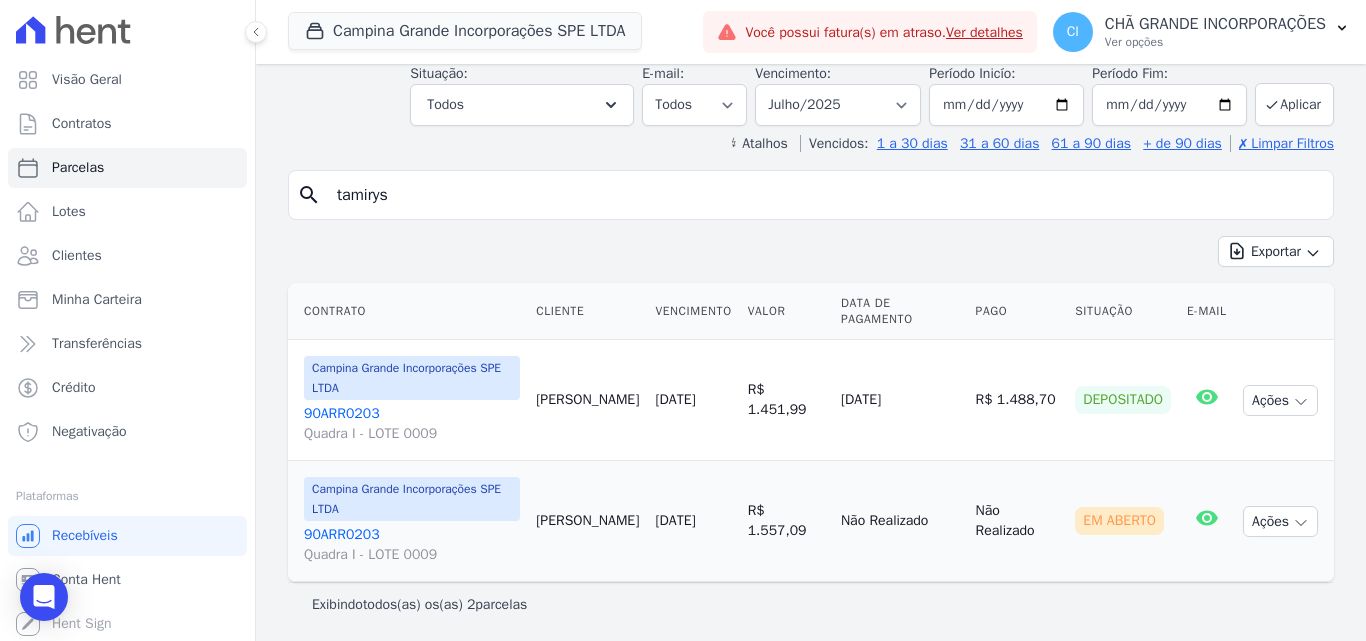 scroll, scrollTop: 103, scrollLeft: 0, axis: vertical 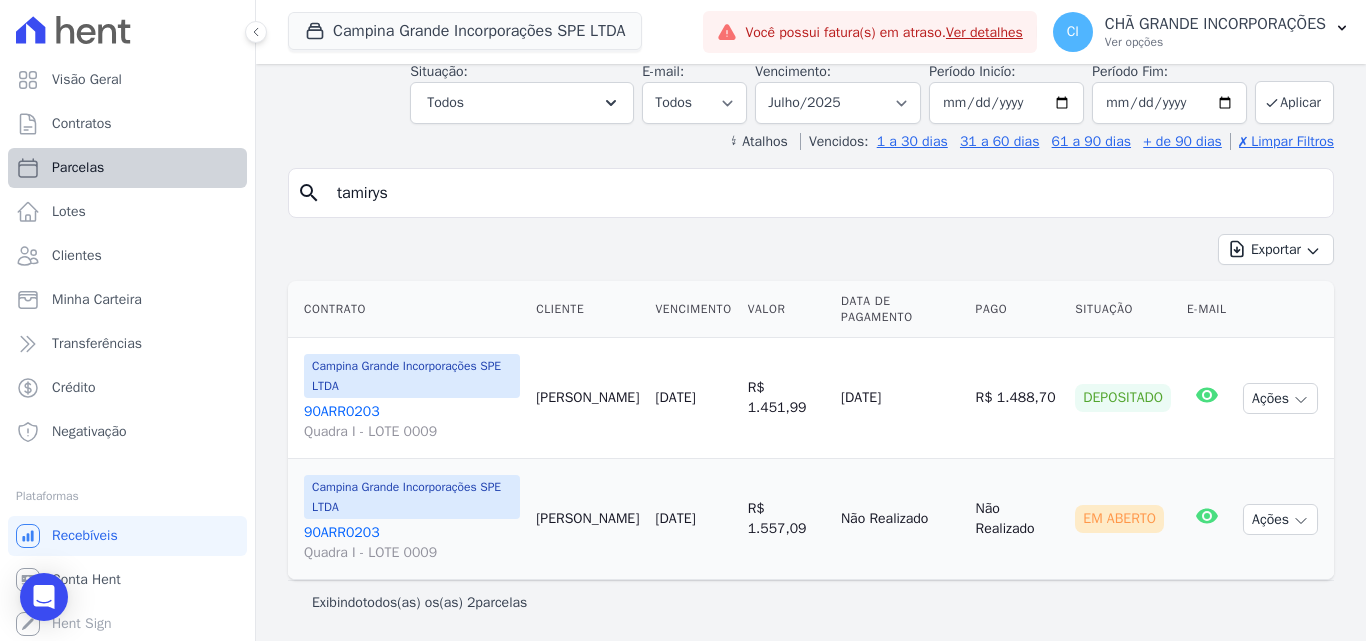 drag, startPoint x: 460, startPoint y: 199, endPoint x: 201, endPoint y: 187, distance: 259.27783 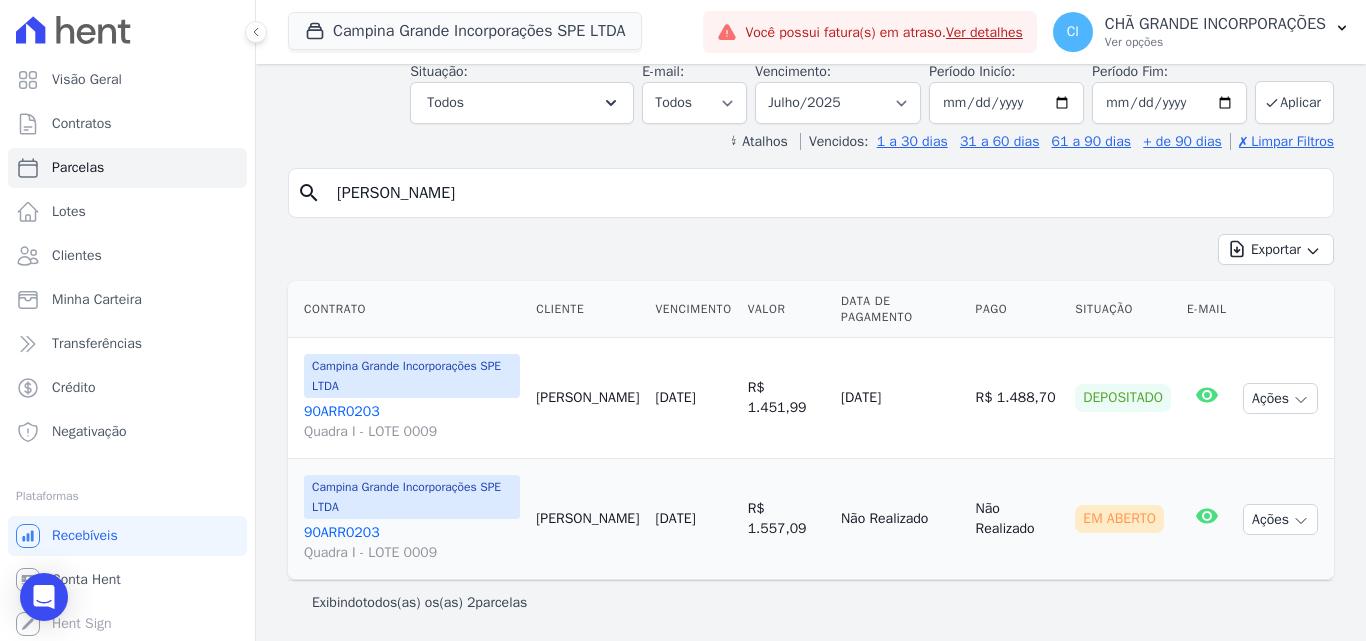 type on "[PERSON_NAME]" 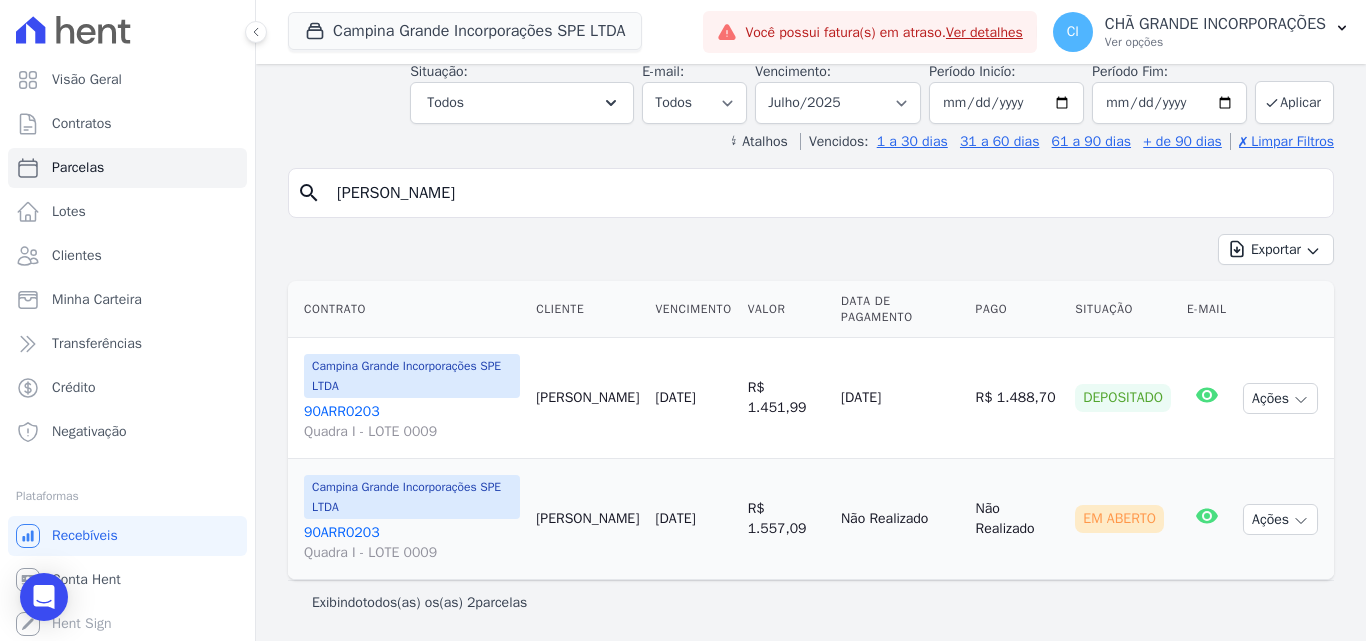 select 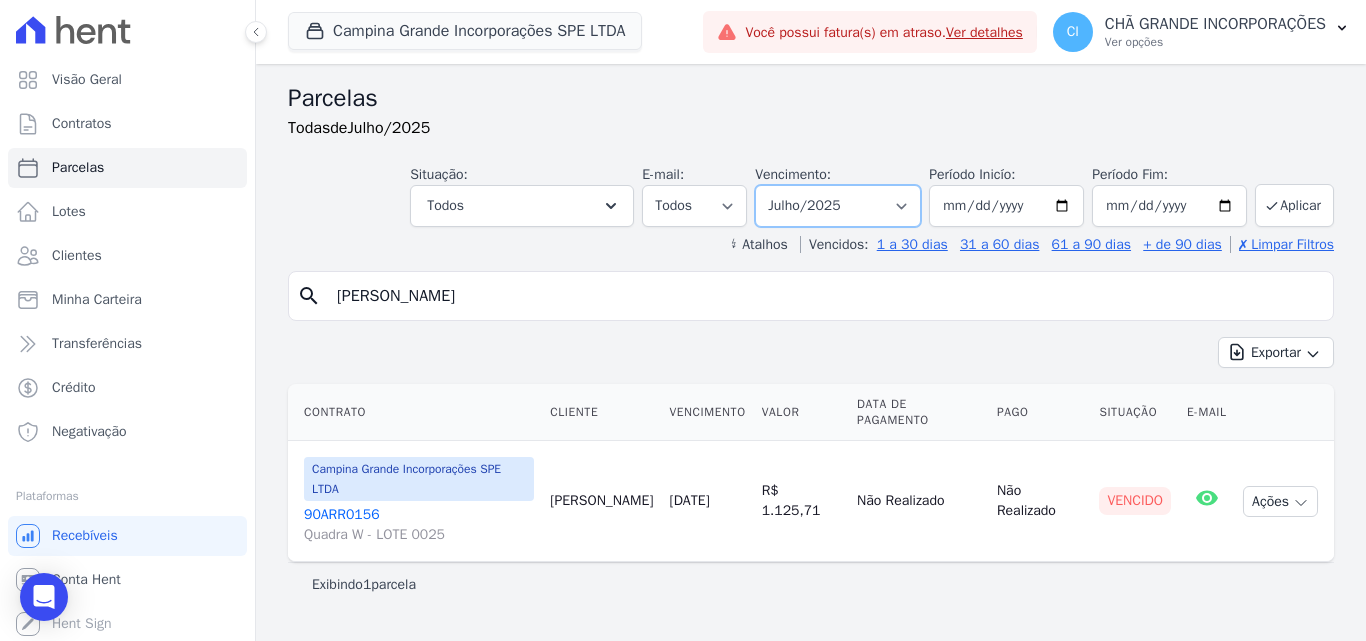 click on "Filtrar por período
────────
Todos os meses
Janeiro/2023
Fevereiro/2023
Março/2023
Abril/2023
Maio/2023
Junho/2023
Julho/2023
Agosto/2023
Setembro/2023
Outubro/2023
Novembro/2023
Dezembro/2023
Janeiro/2024
Fevereiro/2024
Março/2024
Abril/2024
Maio/2024
Junho/2024
Julho/2024
Agosto/2024
Setembro/2024
Outubro/2024
Novembro/2024
Dezembro/2024
Janeiro/2025
Fevereiro/2025
Março/2025
Abril/2025
Maio/2025
Junho/2025
Julho/2025
Agosto/2025
Setembro/2025
Outubro/2025
Novembro/2025
Dezembro/2025
Janeiro/2026
Fevereiro/2026
Março/2026
Abril/2026
Maio/2026
Junho/2026
Julho/2026
Agosto/2026
Setembro/2026
Outubro/2026
Novembro/2026
Dezembro/2026
Janeiro/2027
Fevereiro/2027
Março/2027
Abril/2027
Maio/2027
Junho/2027
Julho/2027
Agosto/2027
Setembro/2027
Outubro/2027
Novembro/2027
Dezembro/2027
Janeiro/2028
Fevereiro/2028
Março/2028
Abril/2028
Maio/2028" at bounding box center (838, 206) 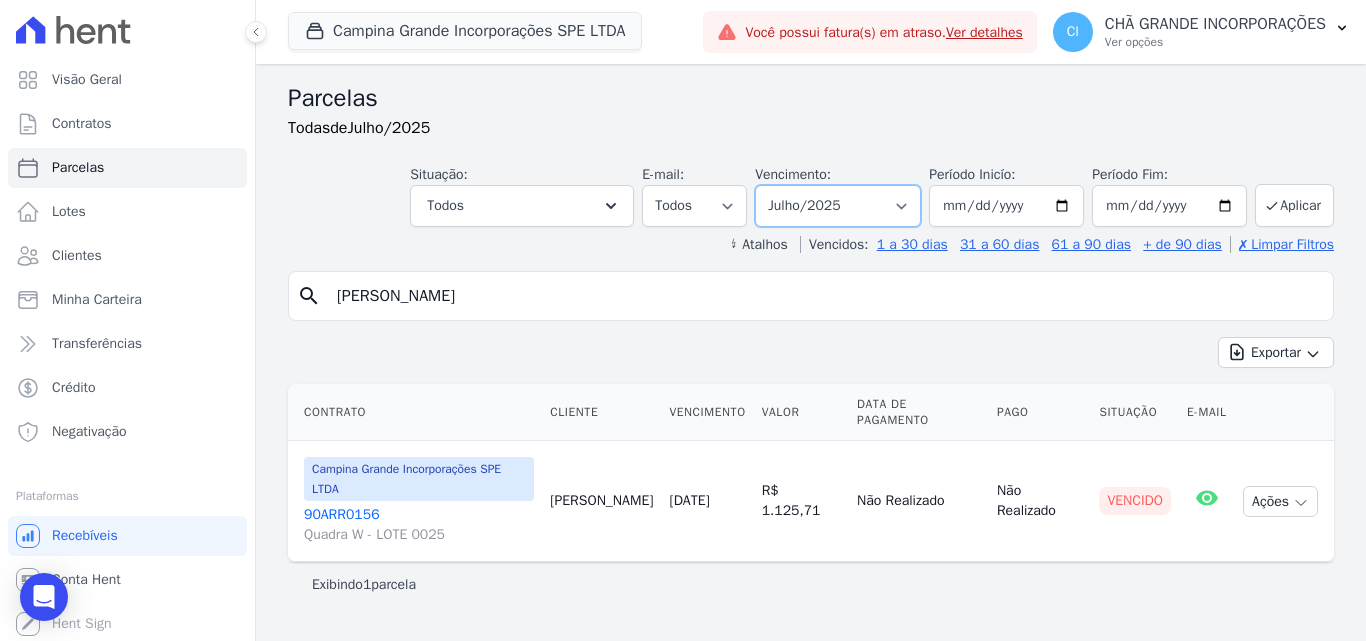select on "06/2025" 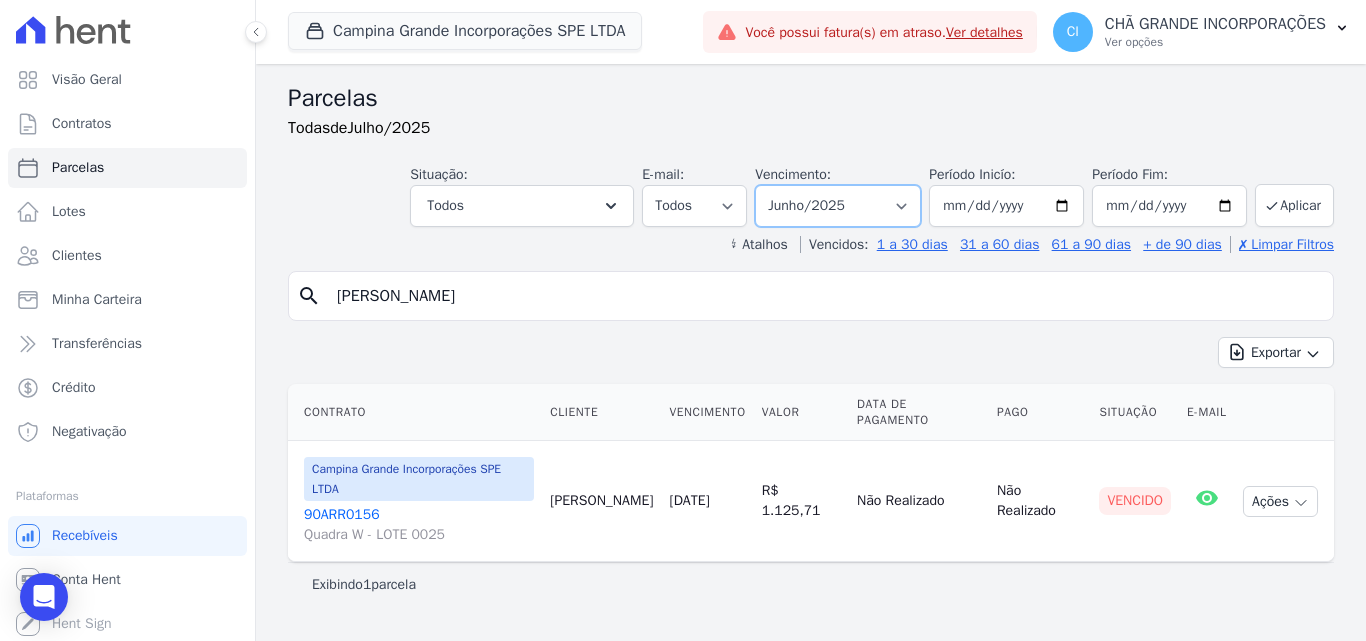 click on "Filtrar por período
────────
Todos os meses
Janeiro/2023
Fevereiro/2023
Março/2023
Abril/2023
Maio/2023
Junho/2023
Julho/2023
Agosto/2023
Setembro/2023
Outubro/2023
Novembro/2023
Dezembro/2023
Janeiro/2024
Fevereiro/2024
Março/2024
Abril/2024
Maio/2024
Junho/2024
Julho/2024
Agosto/2024
Setembro/2024
Outubro/2024
Novembro/2024
Dezembro/2024
Janeiro/2025
Fevereiro/2025
Março/2025
Abril/2025
Maio/2025
Junho/2025
Julho/2025
Agosto/2025
Setembro/2025
Outubro/2025
Novembro/2025
Dezembro/2025
Janeiro/2026
Fevereiro/2026
Março/2026
Abril/2026
Maio/2026
Junho/2026
Julho/2026
Agosto/2026
Setembro/2026
Outubro/2026
Novembro/2026
Dezembro/2026
Janeiro/2027
Fevereiro/2027
Março/2027
Abril/2027
Maio/2027
Junho/2027
Julho/2027
Agosto/2027
Setembro/2027
Outubro/2027
Novembro/2027
Dezembro/2027
Janeiro/2028
Fevereiro/2028
Março/2028
Abril/2028
Maio/2028" at bounding box center (838, 206) 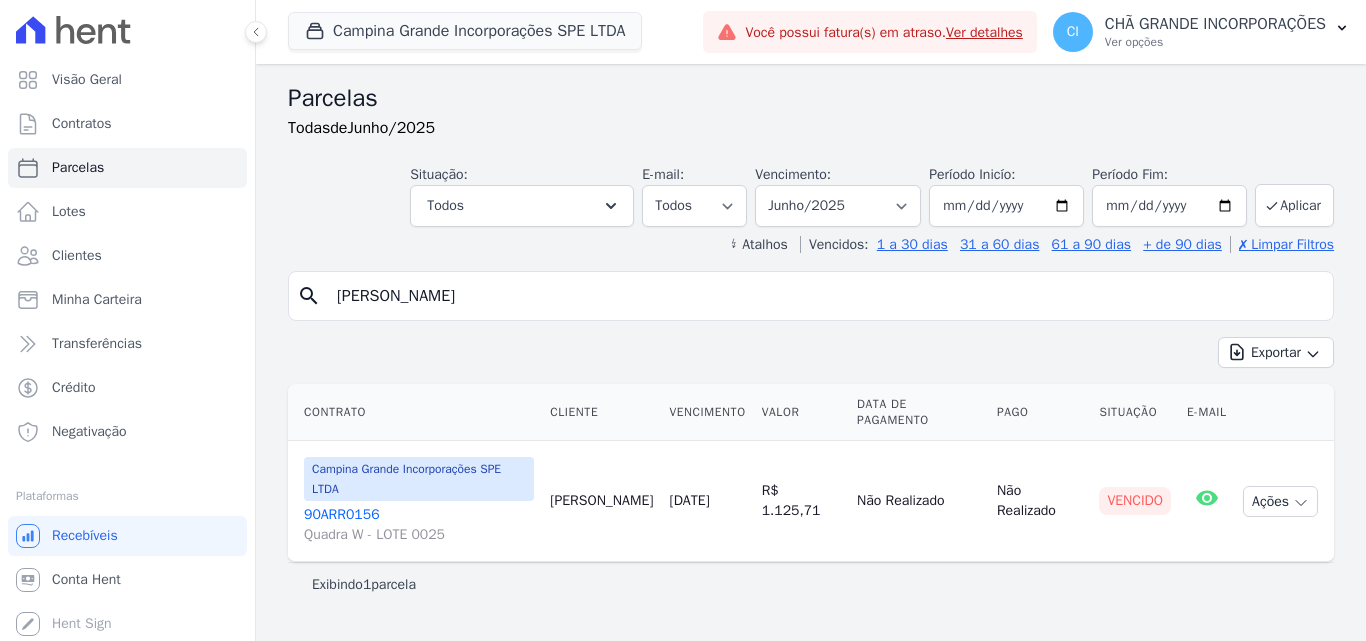 select 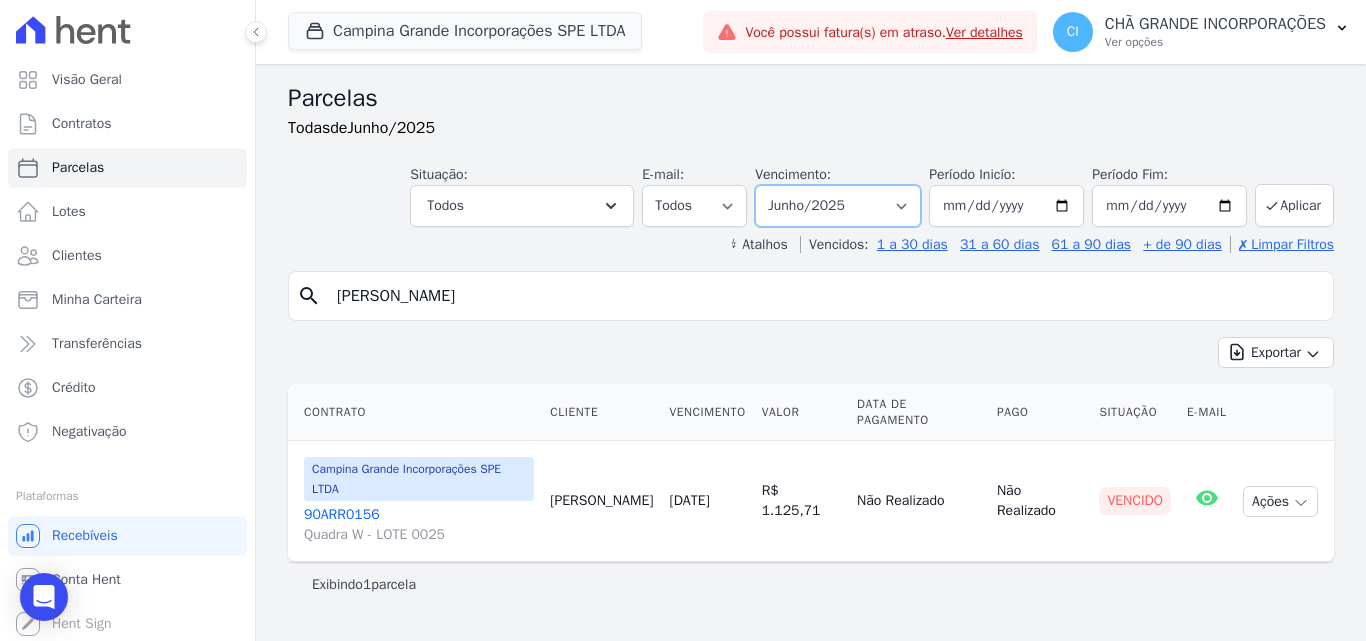 click on "Filtrar por período
────────
Todos os meses
Janeiro/2023
Fevereiro/2023
Março/2023
Abril/2023
Maio/2023
Junho/2023
Julho/2023
Agosto/2023
Setembro/2023
Outubro/2023
Novembro/2023
Dezembro/2023
Janeiro/2024
Fevereiro/2024
Março/2024
Abril/2024
Maio/2024
Junho/2024
Julho/2024
Agosto/2024
Setembro/2024
Outubro/2024
Novembro/2024
Dezembro/2024
Janeiro/2025
Fevereiro/2025
Março/2025
Abril/2025
Maio/2025
Junho/2025
Julho/2025
Agosto/2025
Setembro/2025
Outubro/2025
Novembro/2025
Dezembro/2025
Janeiro/2026
Fevereiro/2026
Março/2026
Abril/2026
Maio/2026
Junho/2026
Julho/2026
Agosto/2026
Setembro/2026
Outubro/2026
Novembro/2026
Dezembro/2026
Janeiro/2027
Fevereiro/2027
Março/2027
Abril/2027
Maio/2027
Junho/2027
Julho/2027
Agosto/2027
Setembro/2027
Outubro/2027
Novembro/2027
Dezembro/2027
Janeiro/2028
Fevereiro/2028
Março/2028
Abril/2028
Maio/2028" at bounding box center (838, 206) 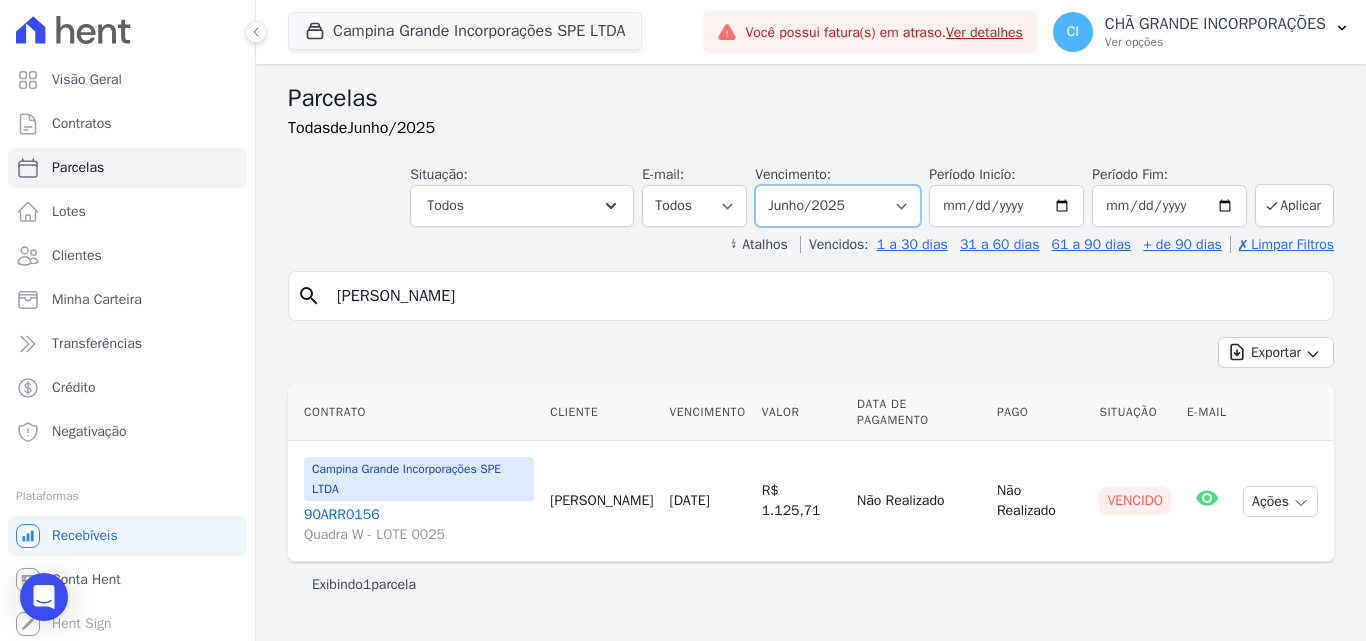select on "05/2025" 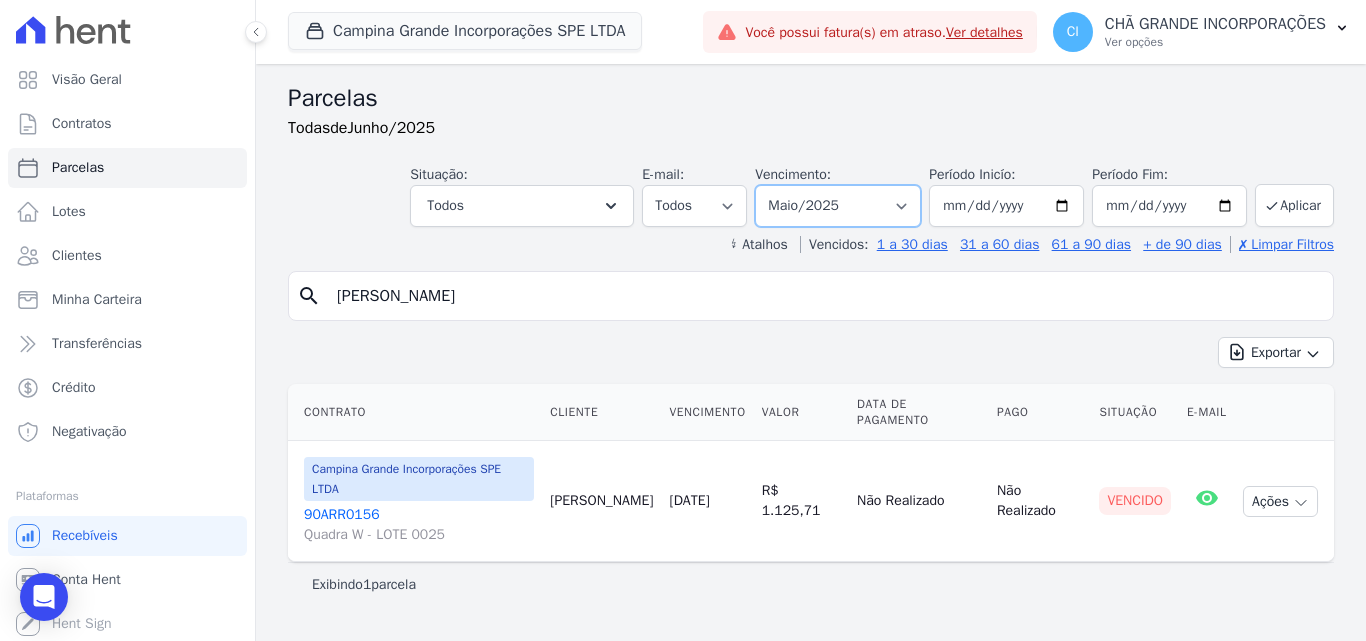 click on "Filtrar por período
────────
Todos os meses
Janeiro/2023
Fevereiro/2023
Março/2023
Abril/2023
Maio/2023
Junho/2023
Julho/2023
Agosto/2023
Setembro/2023
Outubro/2023
Novembro/2023
Dezembro/2023
Janeiro/2024
Fevereiro/2024
Março/2024
Abril/2024
Maio/2024
Junho/2024
Julho/2024
Agosto/2024
Setembro/2024
Outubro/2024
Novembro/2024
Dezembro/2024
Janeiro/2025
Fevereiro/2025
Março/2025
Abril/2025
Maio/2025
Junho/2025
Julho/2025
Agosto/2025
Setembro/2025
Outubro/2025
Novembro/2025
Dezembro/2025
Janeiro/2026
Fevereiro/2026
Março/2026
Abril/2026
Maio/2026
Junho/2026
Julho/2026
Agosto/2026
Setembro/2026
Outubro/2026
Novembro/2026
Dezembro/2026
Janeiro/2027
Fevereiro/2027
Março/2027
Abril/2027
Maio/2027
Junho/2027
Julho/2027
Agosto/2027
Setembro/2027
Outubro/2027
Novembro/2027
Dezembro/2027
Janeiro/2028
Fevereiro/2028
Março/2028
Abril/2028
Maio/2028" at bounding box center [838, 206] 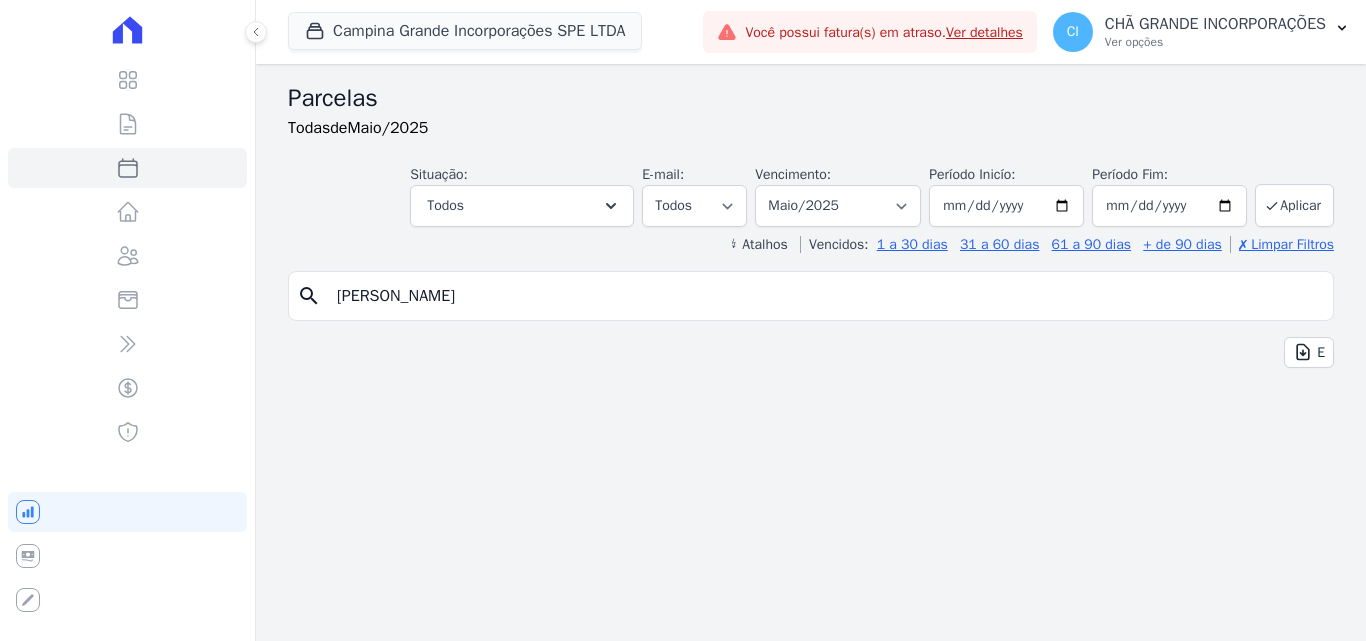 select 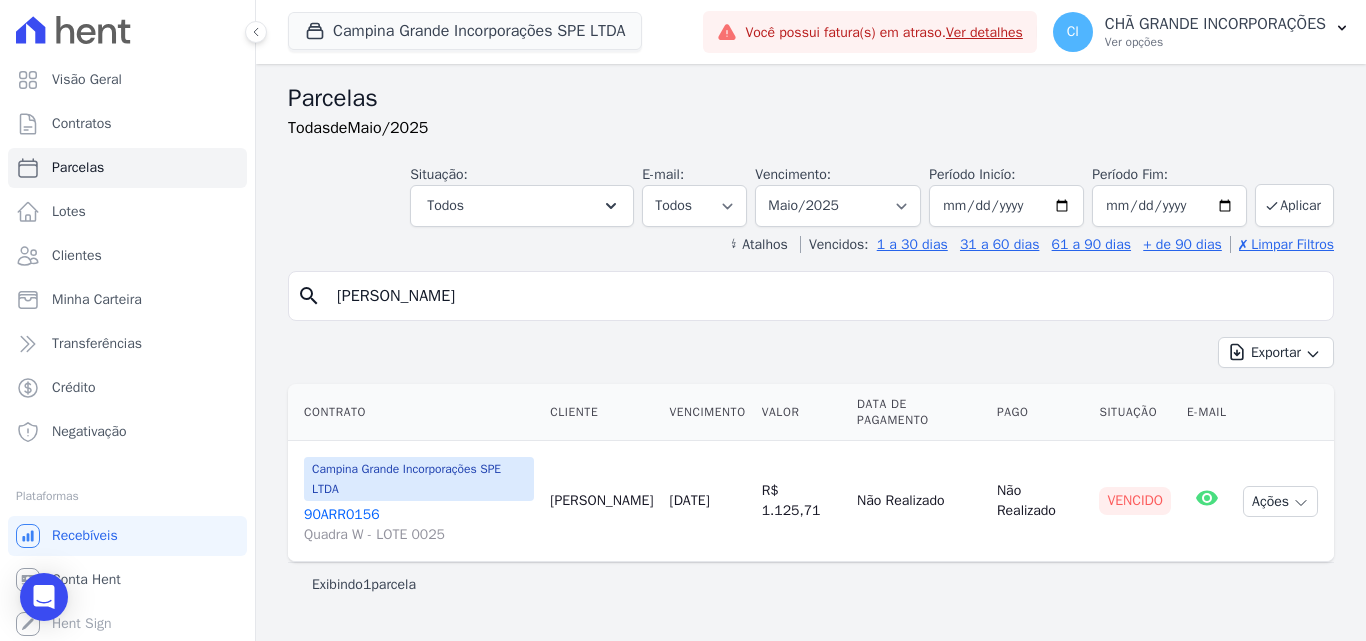 drag, startPoint x: 222, startPoint y: 266, endPoint x: 0, endPoint y: 182, distance: 237.36049 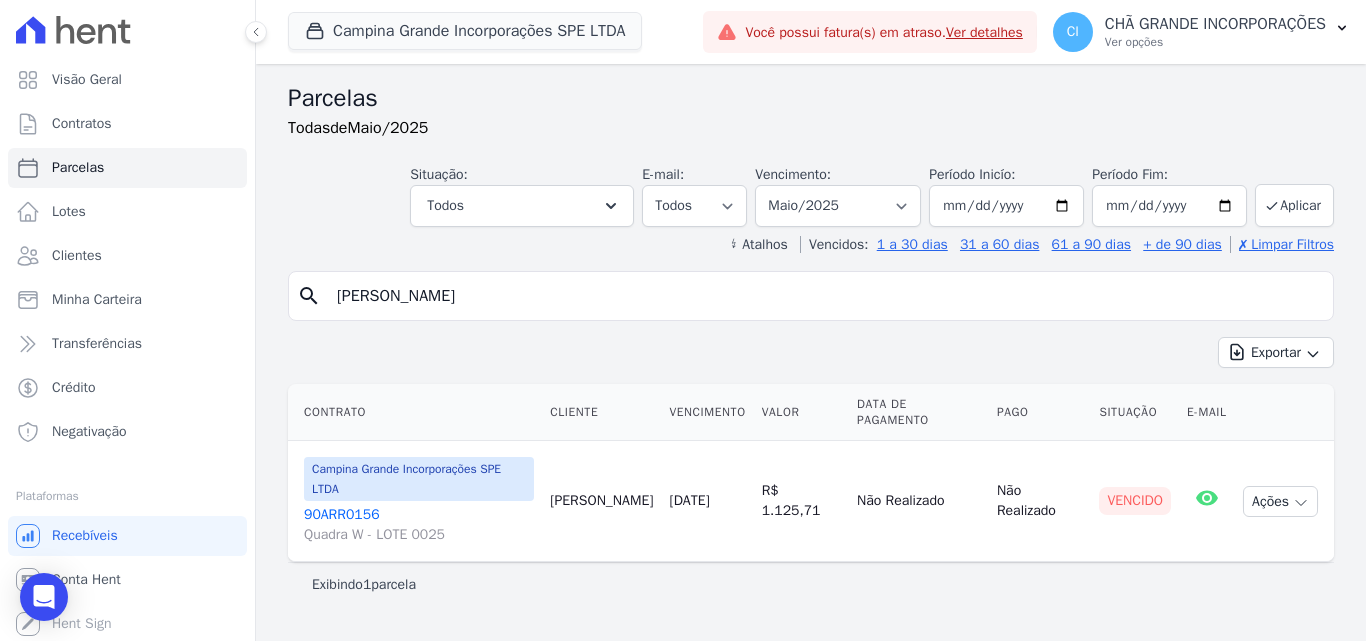 type on "renato cristiano" 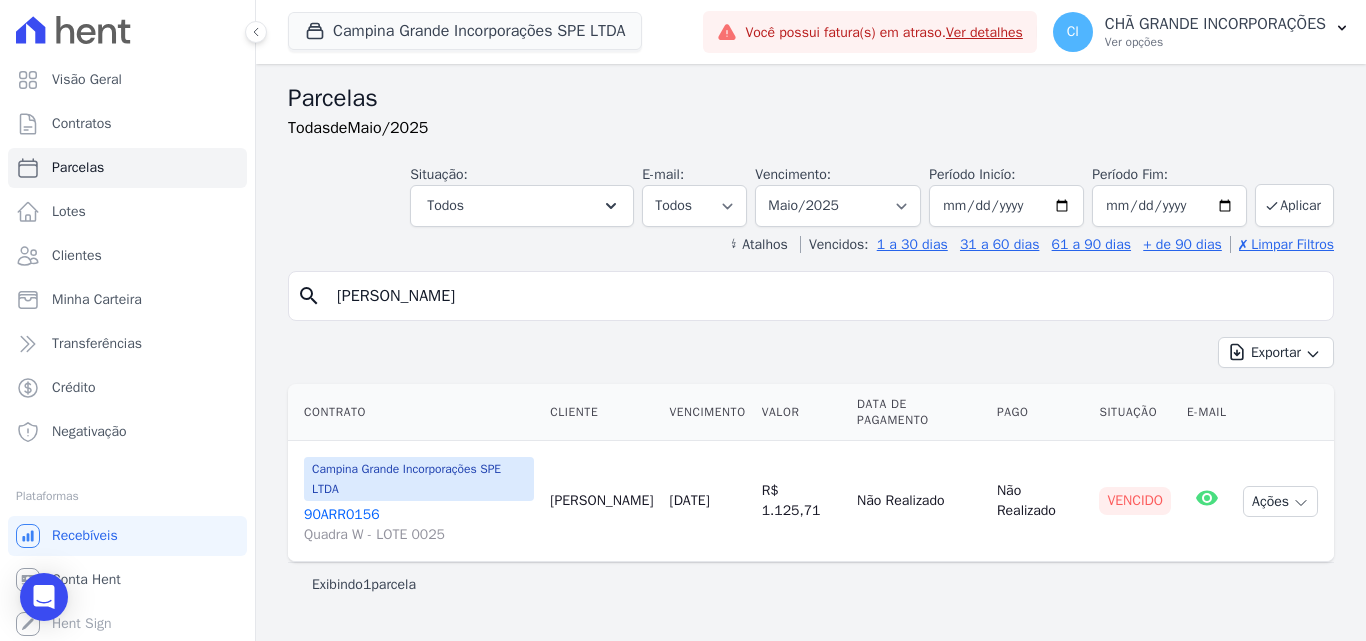 select 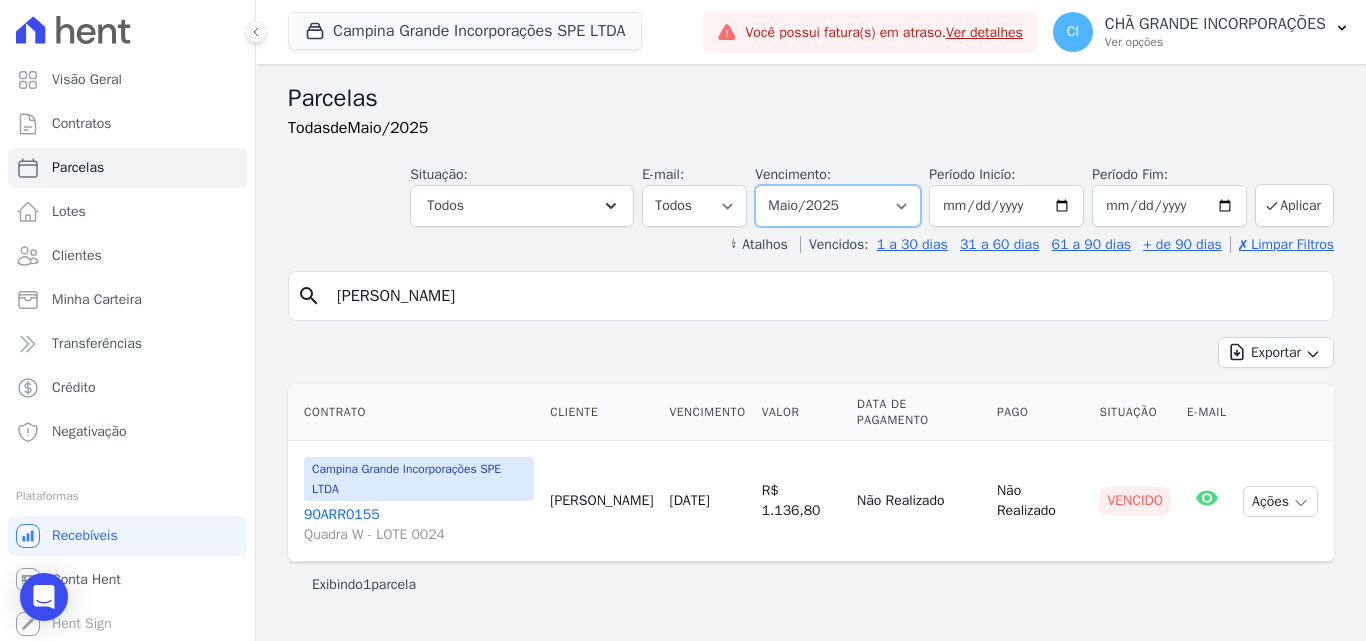 click on "Filtrar por período
────────
Todos os meses
Janeiro/2023
Fevereiro/2023
Março/2023
Abril/2023
Maio/2023
Junho/2023
Julho/2023
Agosto/2023
Setembro/2023
Outubro/2023
Novembro/2023
Dezembro/2023
Janeiro/2024
Fevereiro/2024
Março/2024
Abril/2024
Maio/2024
Junho/2024
Julho/2024
Agosto/2024
Setembro/2024
Outubro/2024
Novembro/2024
Dezembro/2024
Janeiro/2025
Fevereiro/2025
Março/2025
Abril/2025
Maio/2025
Junho/2025
Julho/2025
Agosto/2025
Setembro/2025
Outubro/2025
Novembro/2025
Dezembro/2025
Janeiro/2026
Fevereiro/2026
Março/2026
Abril/2026
Maio/2026
Junho/2026
Julho/2026
Agosto/2026
Setembro/2026
Outubro/2026
Novembro/2026
Dezembro/2026
Janeiro/2027
Fevereiro/2027
Março/2027
Abril/2027
Maio/2027
Junho/2027
Julho/2027
Agosto/2027
Setembro/2027
Outubro/2027
Novembro/2027
Dezembro/2027
Janeiro/2028
Fevereiro/2028
Março/2028
Abril/2028
Maio/2028" at bounding box center [838, 206] 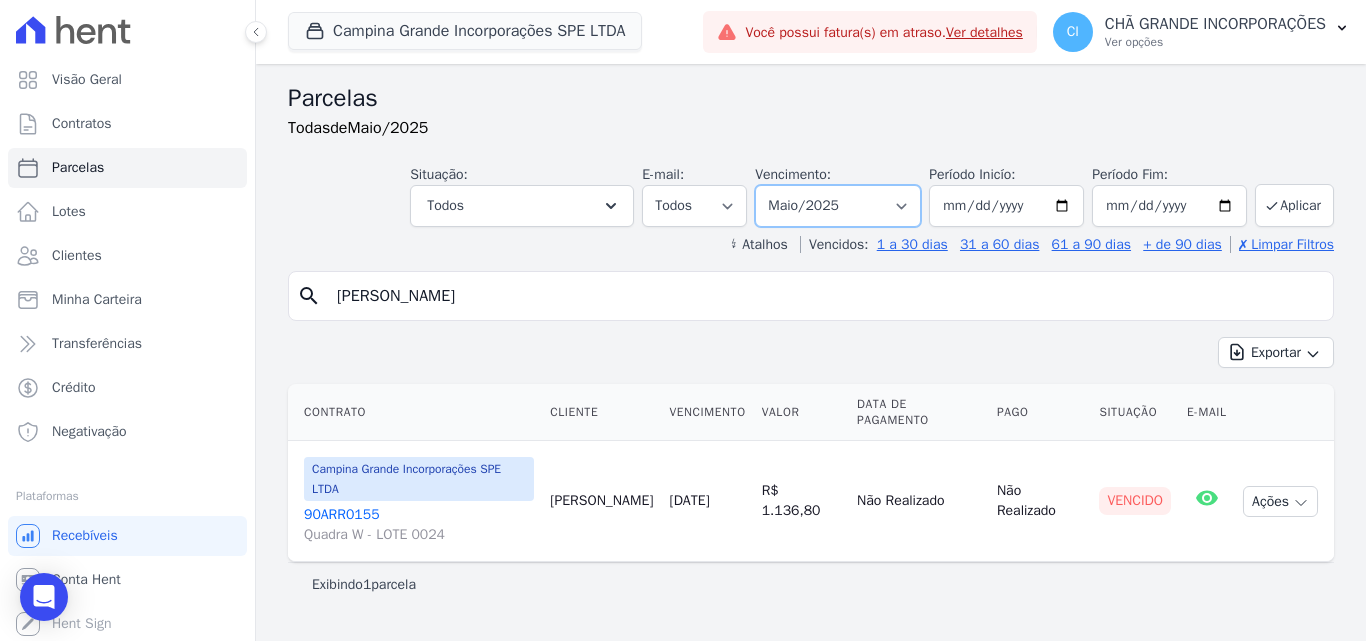 select on "04/2025" 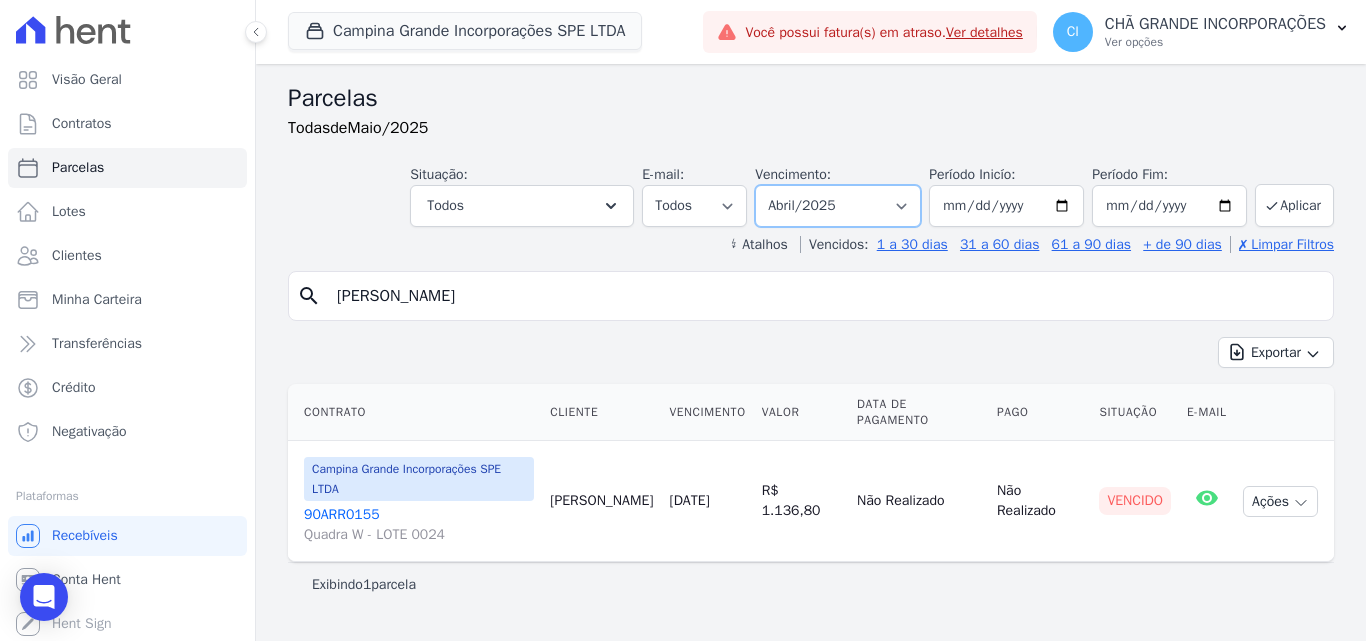 click on "Filtrar por período
────────
Todos os meses
Janeiro/2023
Fevereiro/2023
Março/2023
Abril/2023
Maio/2023
Junho/2023
Julho/2023
Agosto/2023
Setembro/2023
Outubro/2023
Novembro/2023
Dezembro/2023
Janeiro/2024
Fevereiro/2024
Março/2024
Abril/2024
Maio/2024
Junho/2024
Julho/2024
Agosto/2024
Setembro/2024
Outubro/2024
Novembro/2024
Dezembro/2024
Janeiro/2025
Fevereiro/2025
Março/2025
Abril/2025
Maio/2025
Junho/2025
Julho/2025
Agosto/2025
Setembro/2025
Outubro/2025
Novembro/2025
Dezembro/2025
Janeiro/2026
Fevereiro/2026
Março/2026
Abril/2026
Maio/2026
Junho/2026
Julho/2026
Agosto/2026
Setembro/2026
Outubro/2026
Novembro/2026
Dezembro/2026
Janeiro/2027
Fevereiro/2027
Março/2027
Abril/2027
Maio/2027
Junho/2027
Julho/2027
Agosto/2027
Setembro/2027
Outubro/2027
Novembro/2027
Dezembro/2027
Janeiro/2028
Fevereiro/2028
Março/2028
Abril/2028
Maio/2028" at bounding box center [838, 206] 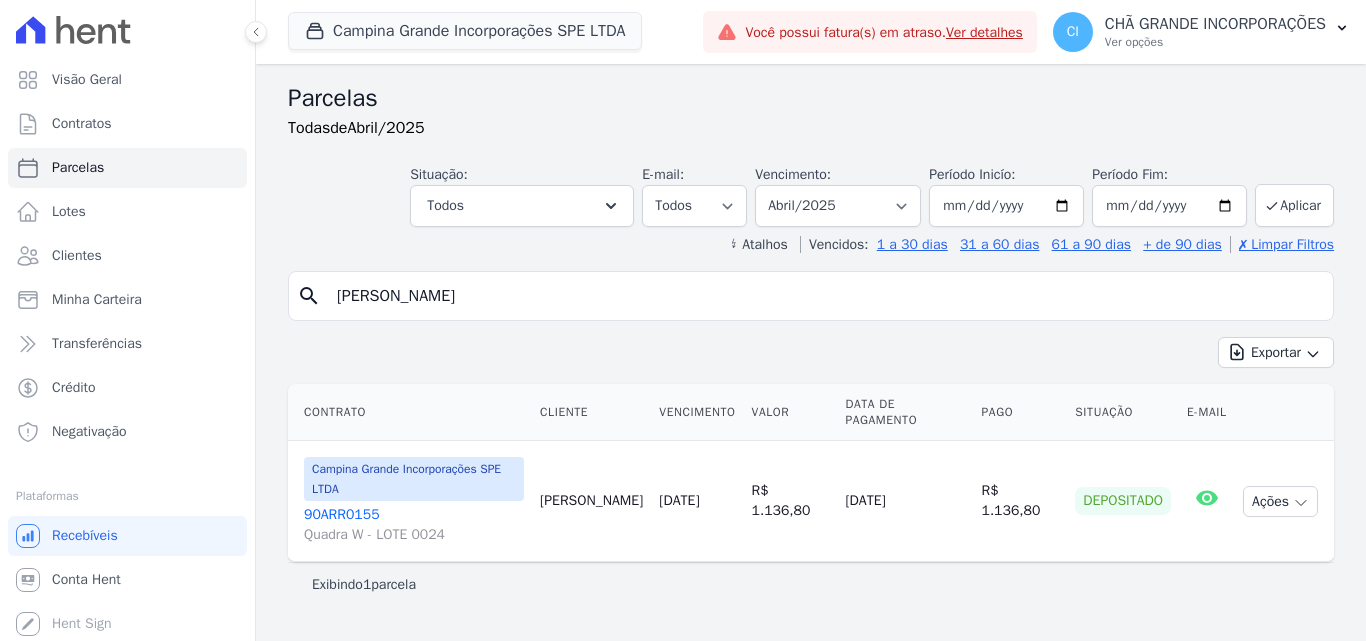 select 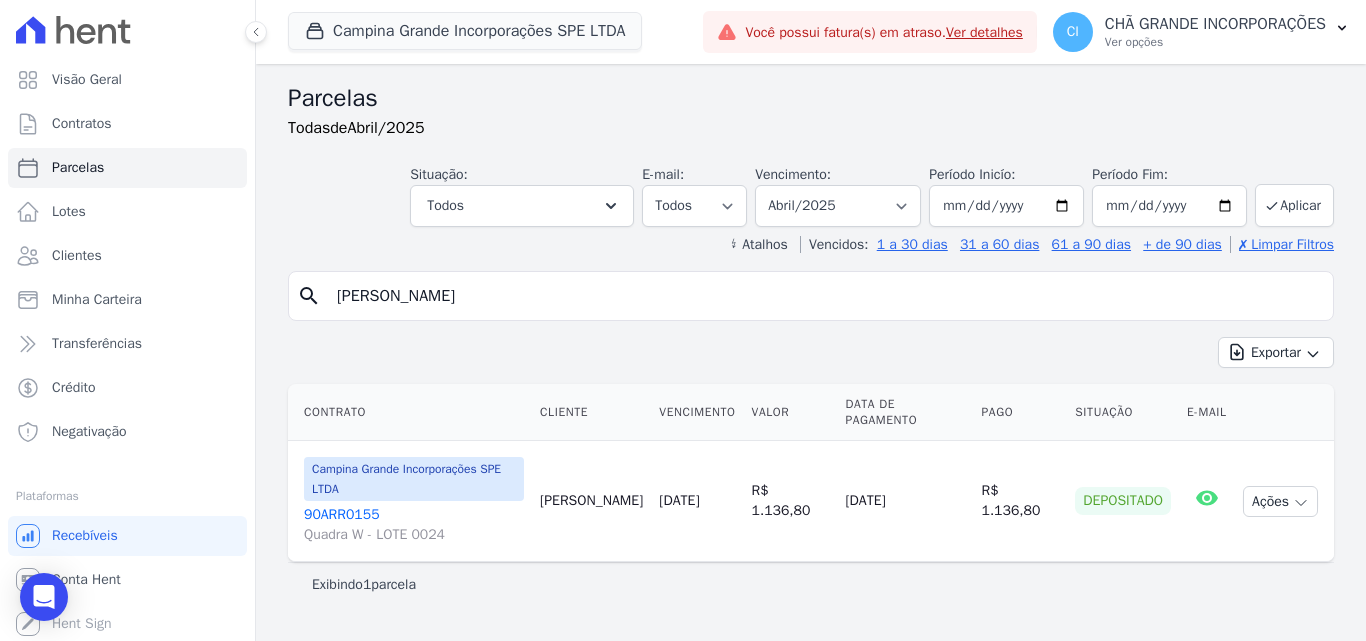 click on "[PERSON_NAME]" at bounding box center (825, 296) 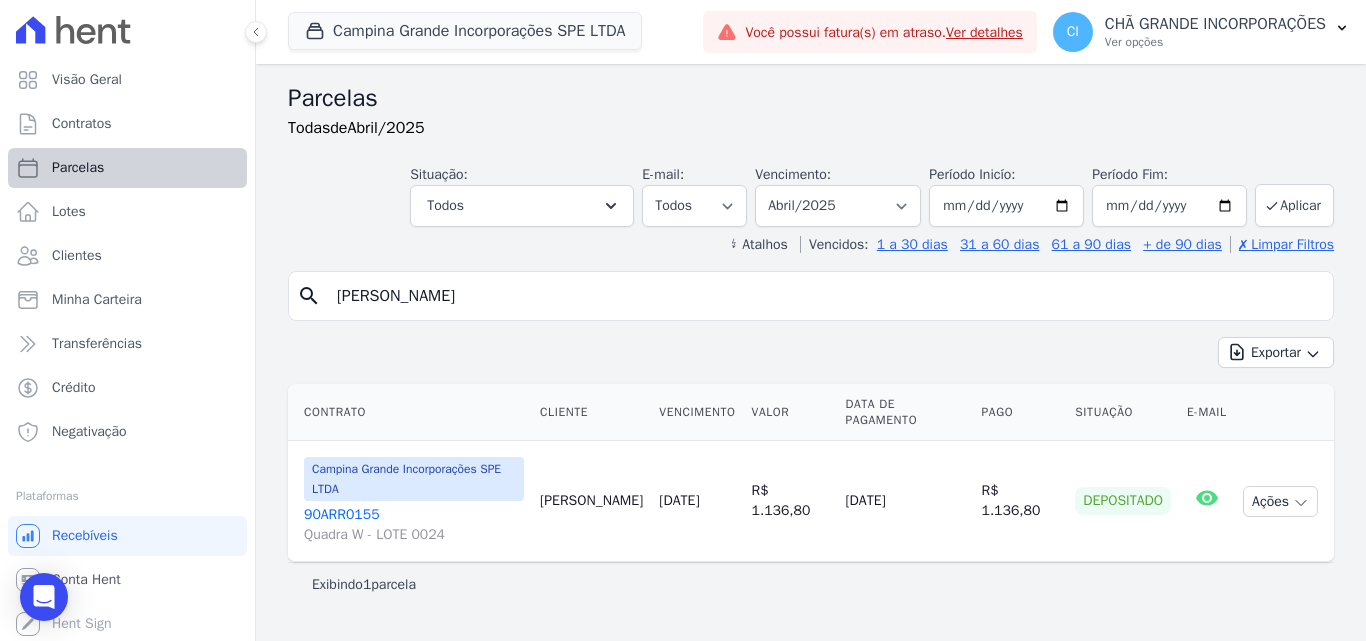 drag, startPoint x: 544, startPoint y: 286, endPoint x: 42, endPoint y: 158, distance: 518.06177 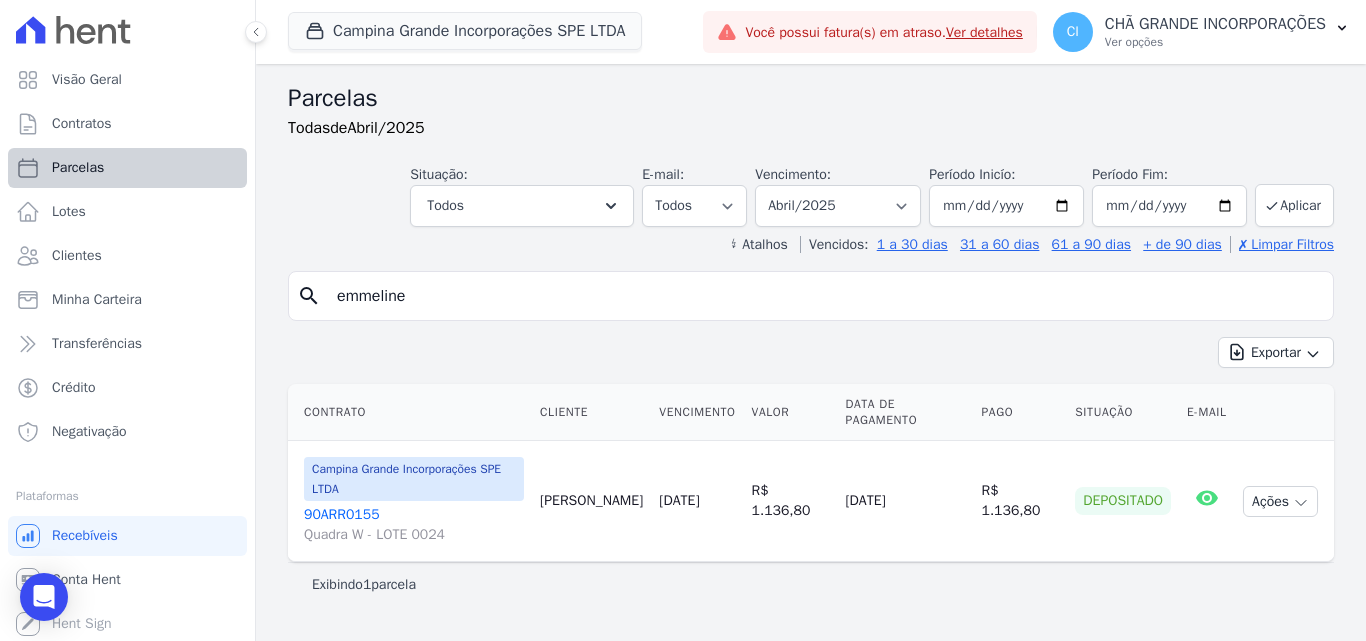 type on "emmeline" 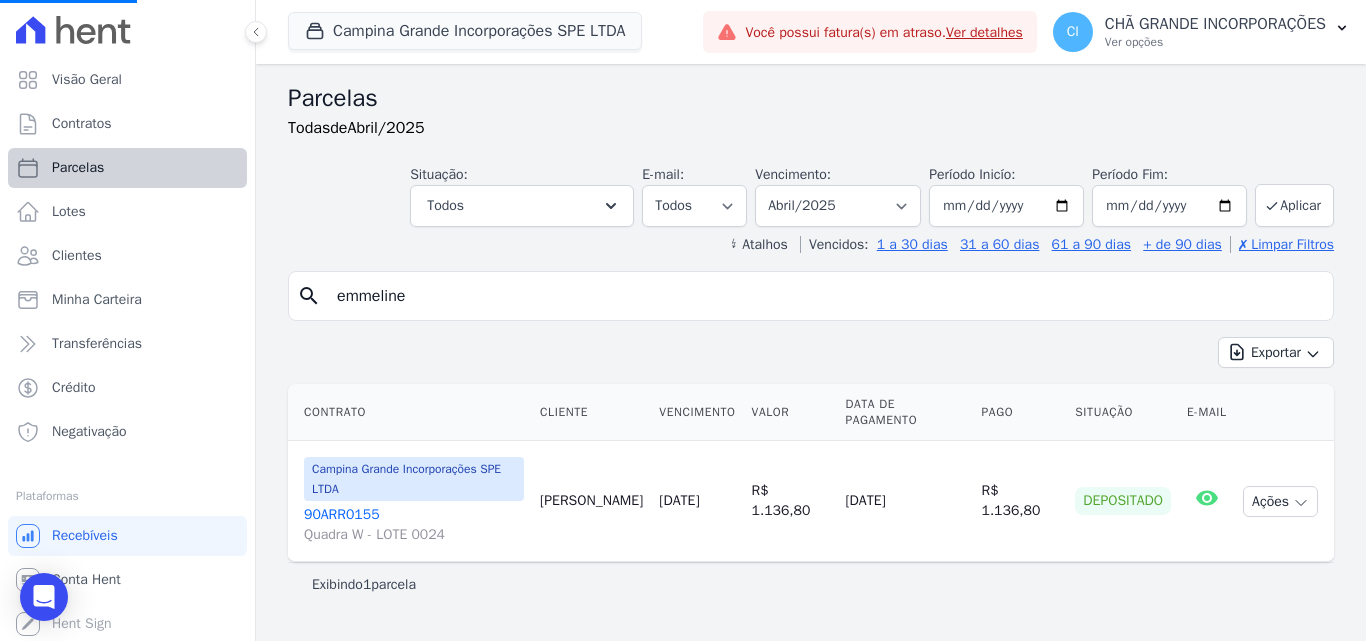 select 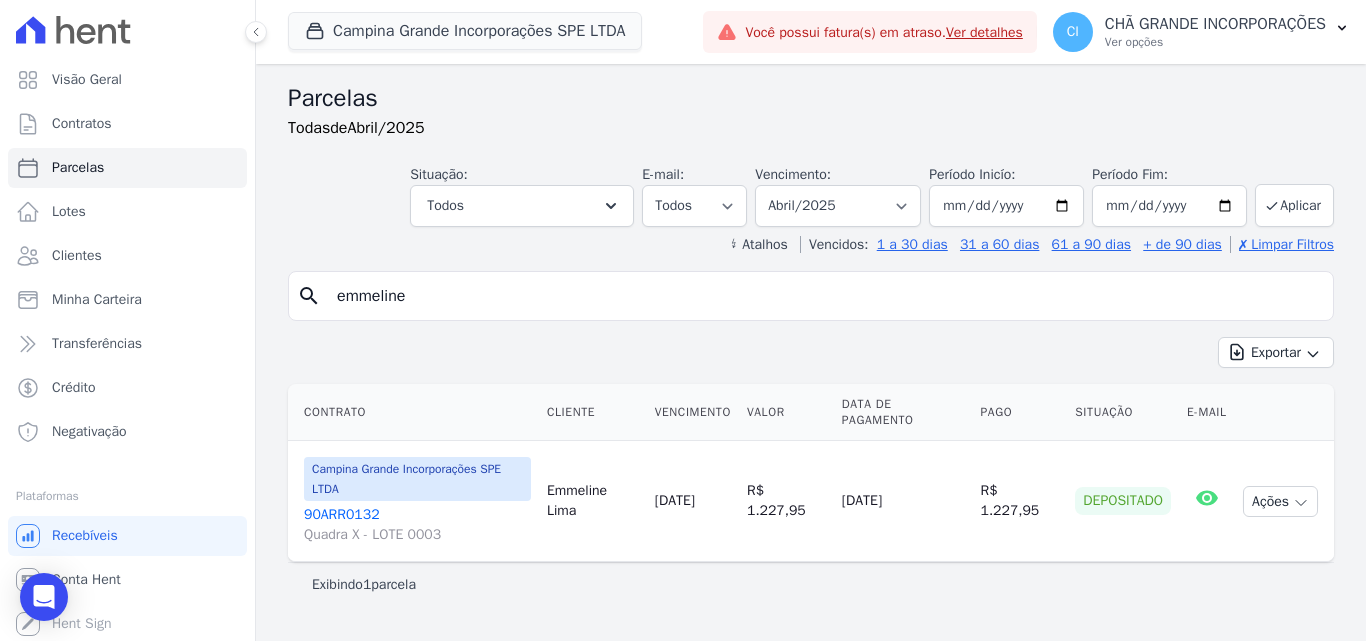 drag, startPoint x: 466, startPoint y: 300, endPoint x: 282, endPoint y: 281, distance: 184.97838 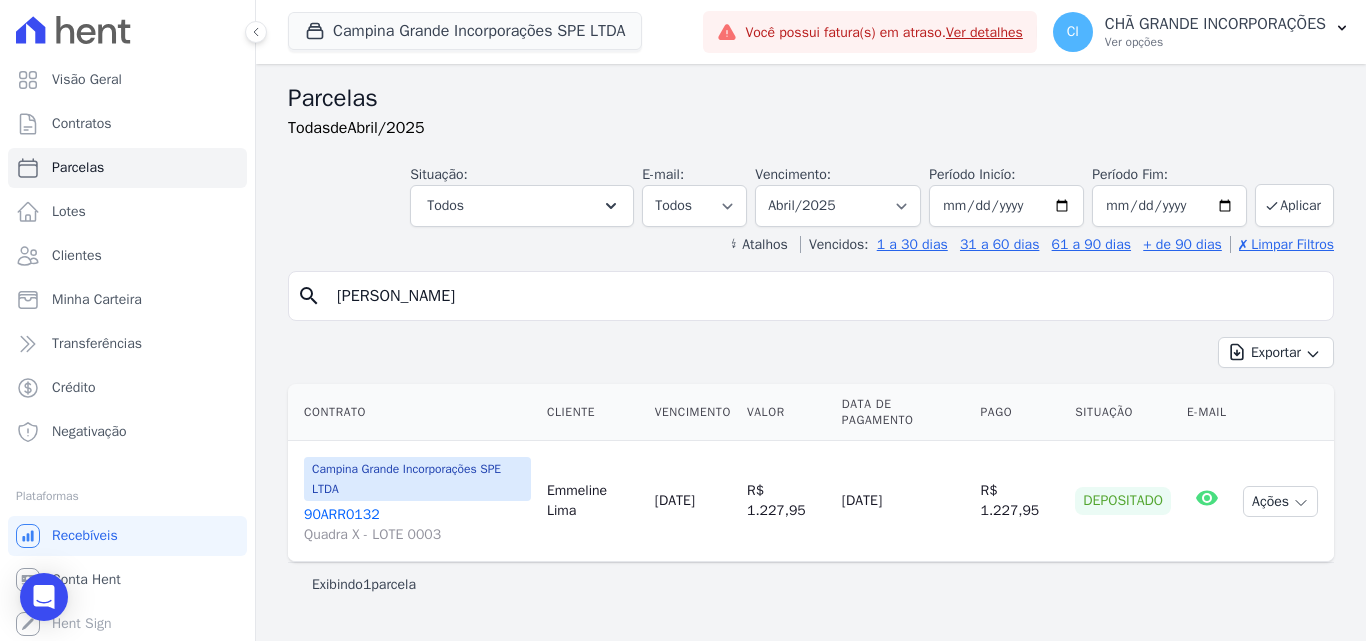 type on "[PERSON_NAME]" 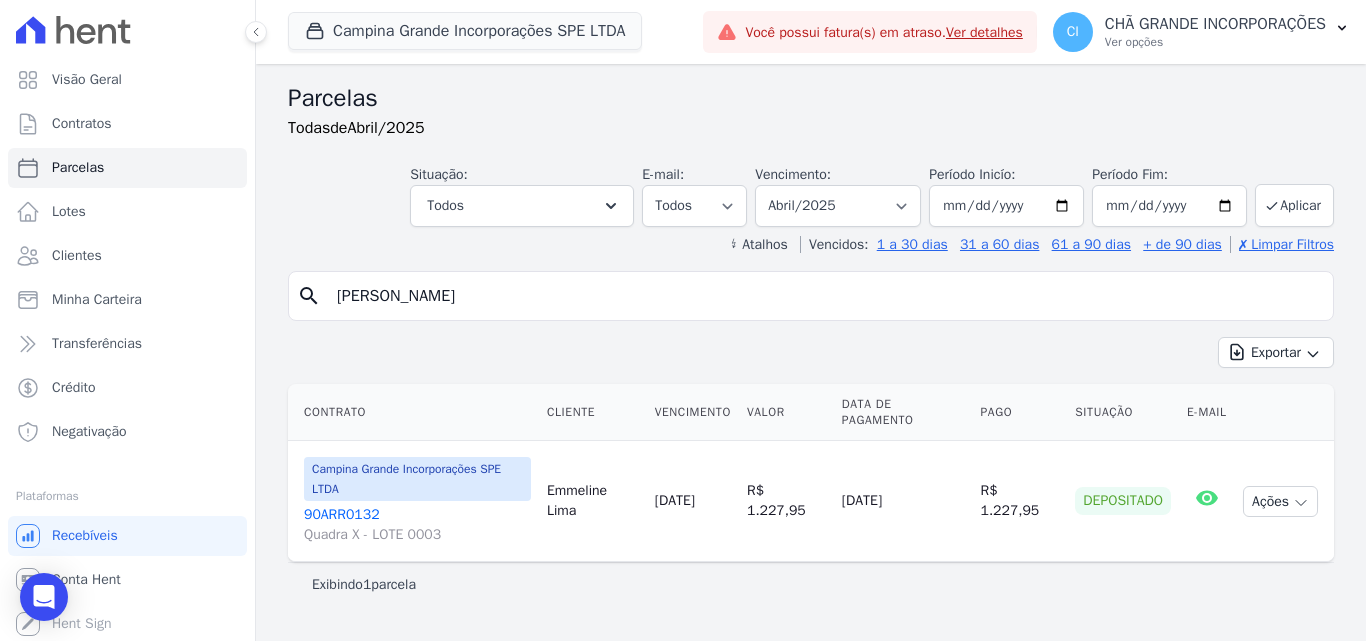 select 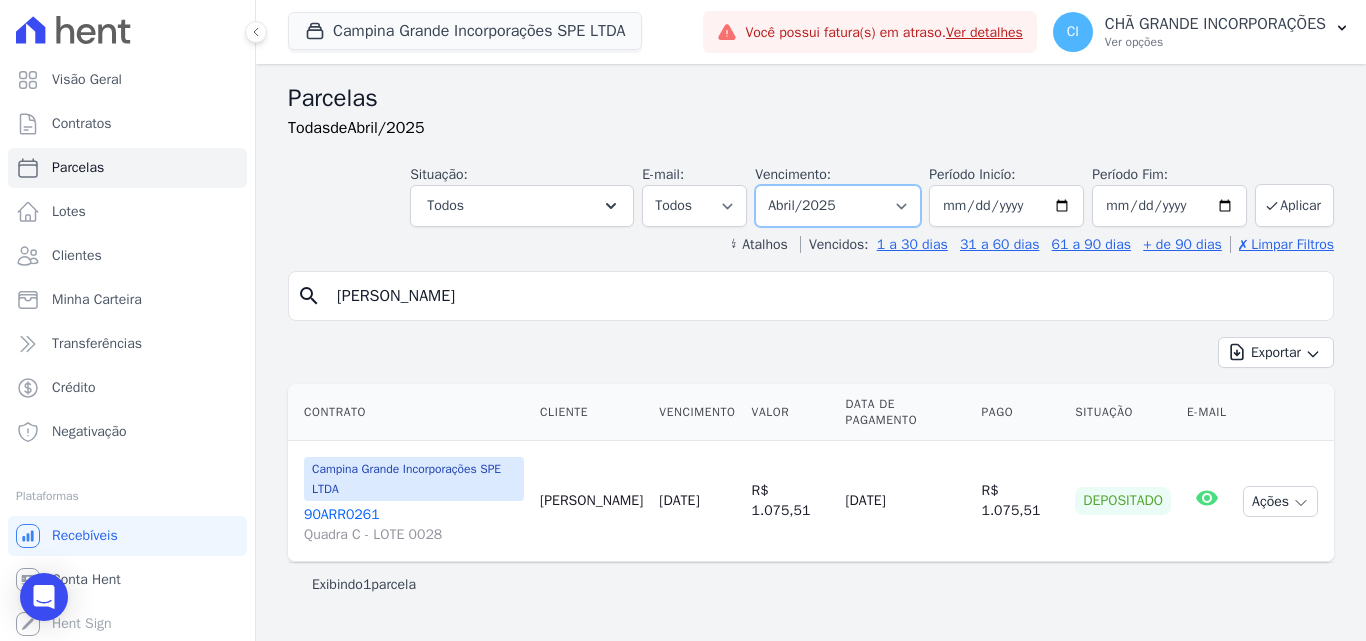 drag, startPoint x: 806, startPoint y: 204, endPoint x: 807, endPoint y: 214, distance: 10.049875 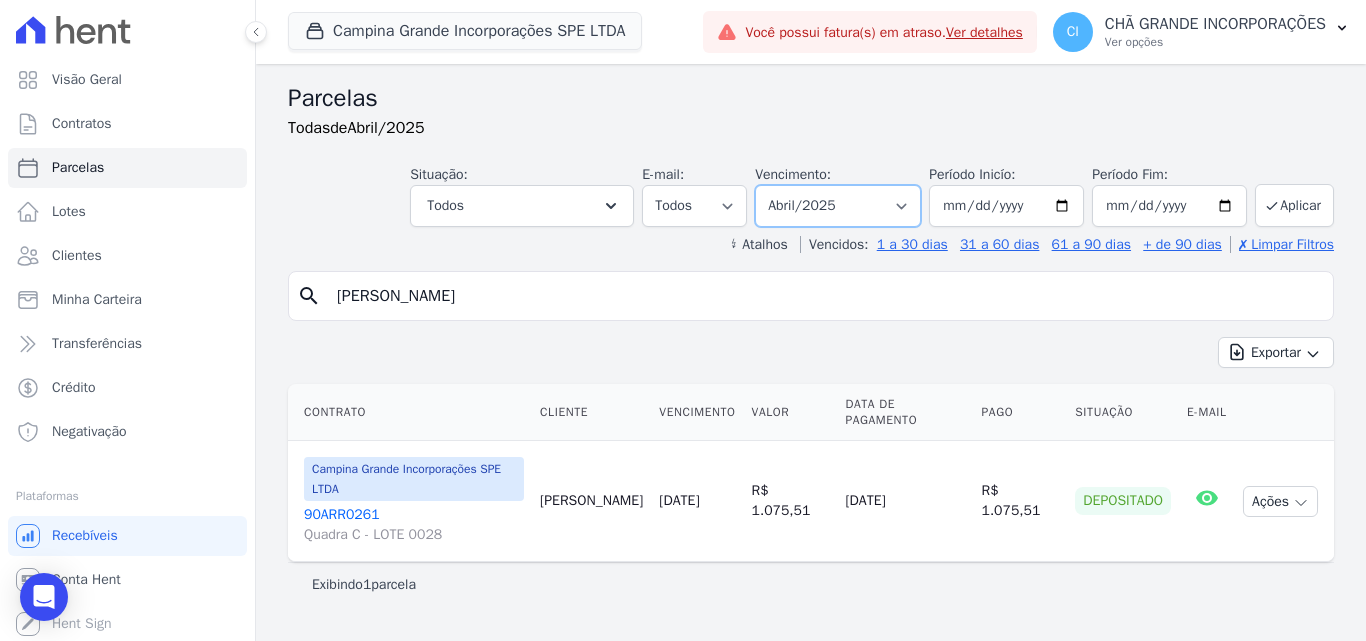 select on "06/2025" 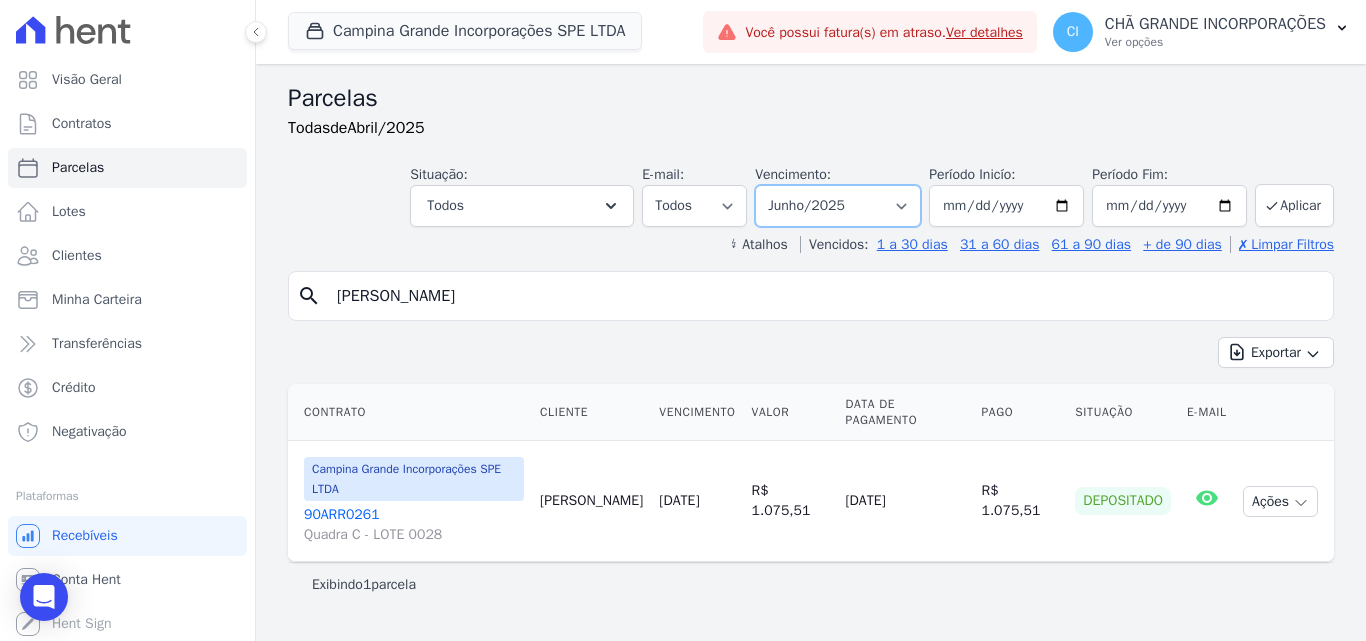 click on "Filtrar por período
────────
Todos os meses
Janeiro/2023
Fevereiro/2023
Março/2023
Abril/2023
Maio/2023
Junho/2023
Julho/2023
Agosto/2023
Setembro/2023
Outubro/2023
Novembro/2023
Dezembro/2023
Janeiro/2024
Fevereiro/2024
Março/2024
Abril/2024
Maio/2024
Junho/2024
Julho/2024
Agosto/2024
Setembro/2024
Outubro/2024
Novembro/2024
Dezembro/2024
Janeiro/2025
Fevereiro/2025
Março/2025
Abril/2025
Maio/2025
Junho/2025
Julho/2025
Agosto/2025
Setembro/2025
Outubro/2025
Novembro/2025
Dezembro/2025
Janeiro/2026
Fevereiro/2026
Março/2026
Abril/2026
Maio/2026
Junho/2026
Julho/2026
Agosto/2026
Setembro/2026
Outubro/2026
Novembro/2026
Dezembro/2026
Janeiro/2027
Fevereiro/2027
Março/2027
Abril/2027
Maio/2027
Junho/2027
Julho/2027
Agosto/2027
Setembro/2027
Outubro/2027
Novembro/2027
Dezembro/2027
Janeiro/2028
Fevereiro/2028
Março/2028
Abril/2028
Maio/2028" at bounding box center (838, 206) 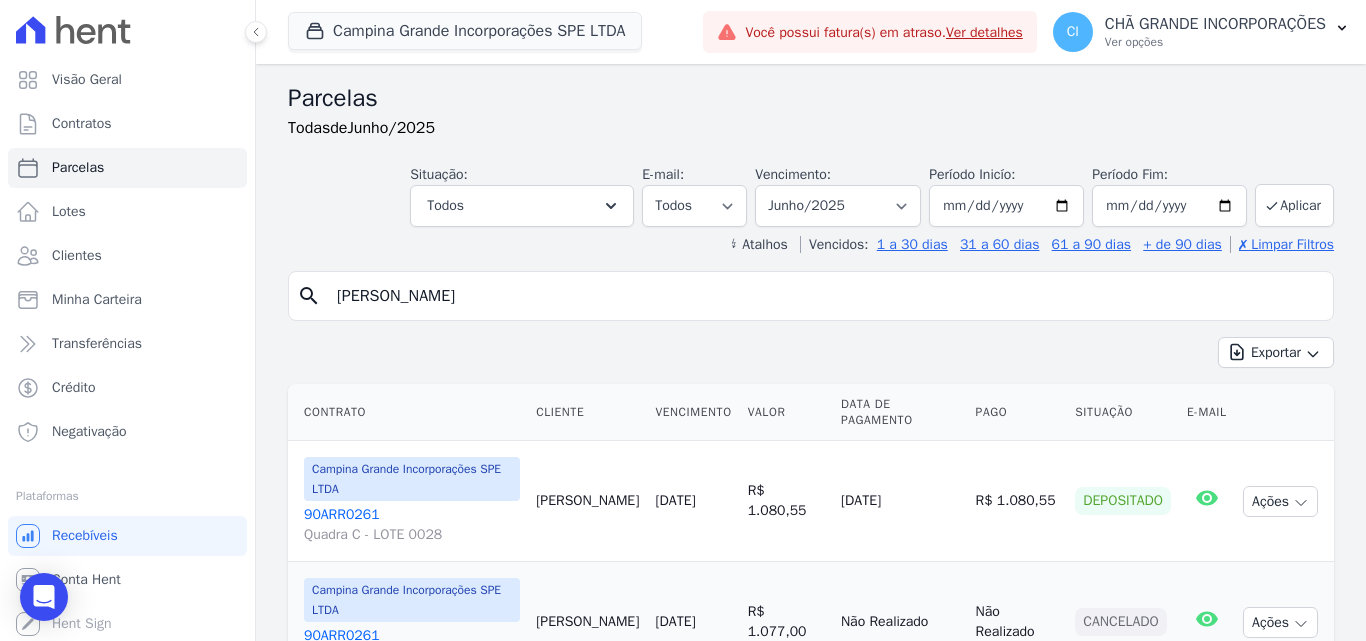 select 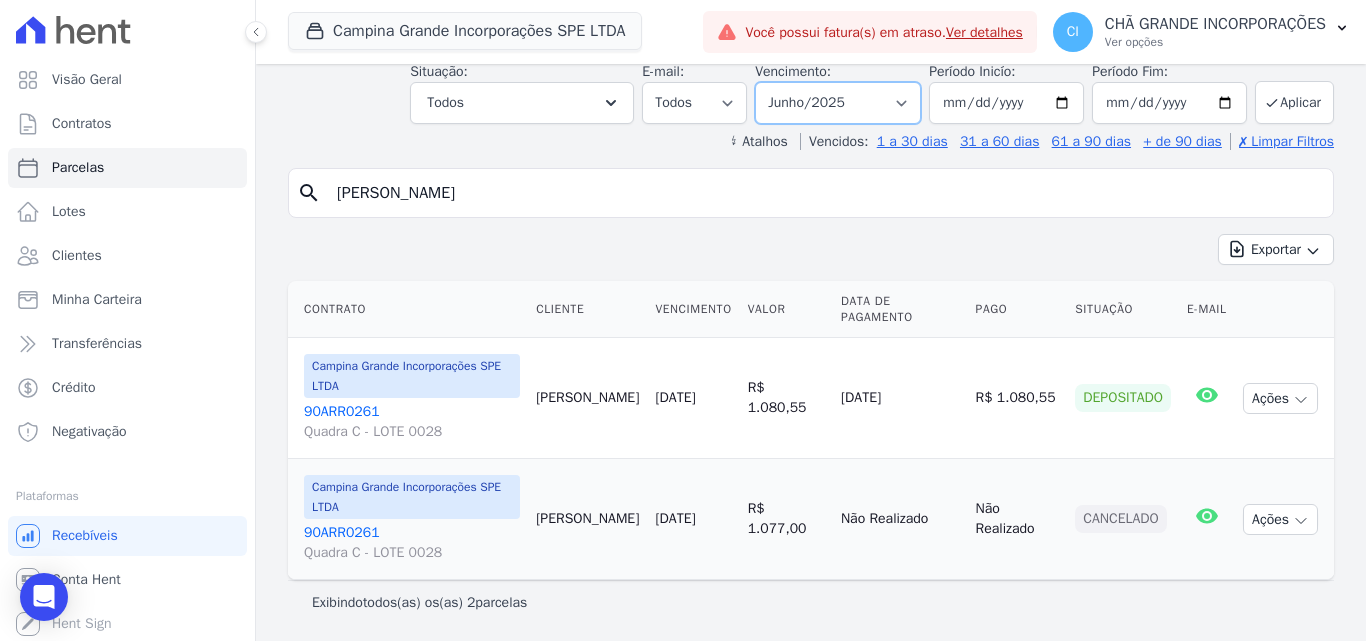 click on "Filtrar por período
────────
Todos os meses
Janeiro/2023
Fevereiro/2023
Março/2023
Abril/2023
Maio/2023
Junho/2023
Julho/2023
Agosto/2023
Setembro/2023
Outubro/2023
Novembro/2023
Dezembro/2023
Janeiro/2024
Fevereiro/2024
Março/2024
Abril/2024
Maio/2024
Junho/2024
Julho/2024
Agosto/2024
Setembro/2024
Outubro/2024
Novembro/2024
Dezembro/2024
Janeiro/2025
Fevereiro/2025
Março/2025
Abril/2025
Maio/2025
Junho/2025
Julho/2025
Agosto/2025
Setembro/2025
Outubro/2025
Novembro/2025
Dezembro/2025
Janeiro/2026
Fevereiro/2026
Março/2026
Abril/2026
Maio/2026
Junho/2026
Julho/2026
Agosto/2026
Setembro/2026
Outubro/2026
Novembro/2026
Dezembro/2026
Janeiro/2027
Fevereiro/2027
Março/2027
Abril/2027
Maio/2027
Junho/2027
Julho/2027
Agosto/2027
Setembro/2027
Outubro/2027
Novembro/2027
Dezembro/2027
Janeiro/2028
Fevereiro/2028
Março/2028
Abril/2028
Maio/2028" at bounding box center (838, 103) 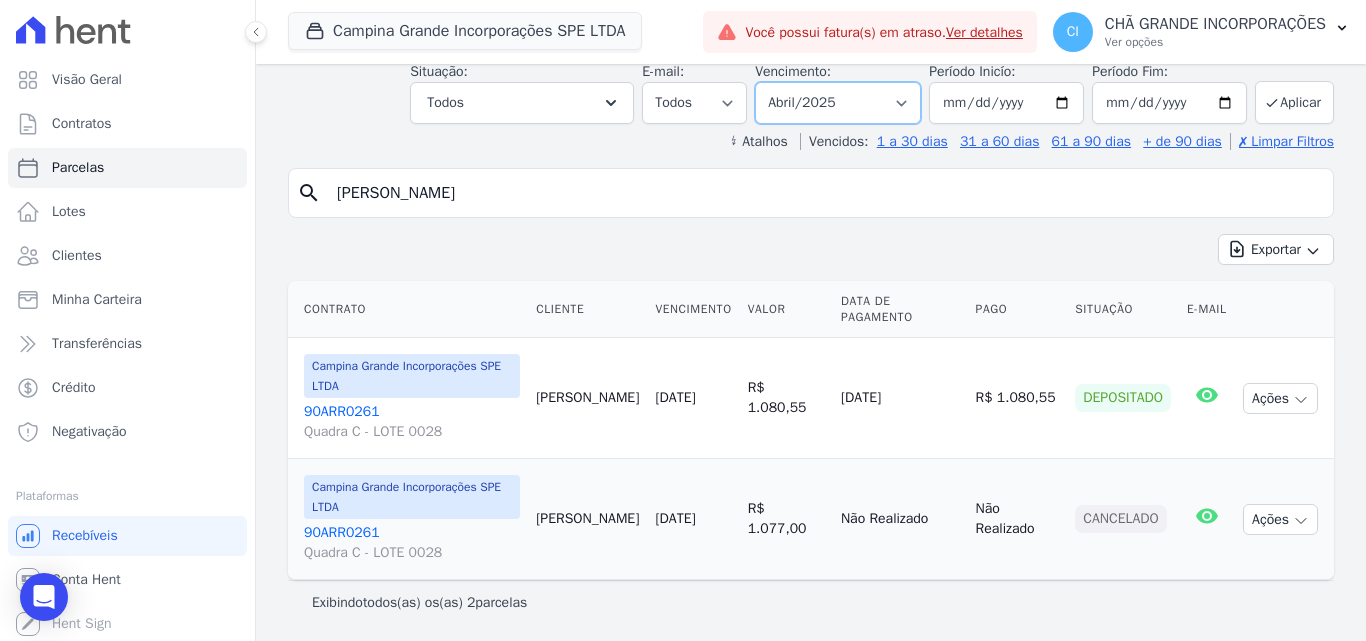 click on "Filtrar por período
────────
Todos os meses
Janeiro/2023
Fevereiro/2023
Março/2023
Abril/2023
Maio/2023
Junho/2023
Julho/2023
Agosto/2023
Setembro/2023
Outubro/2023
Novembro/2023
Dezembro/2023
Janeiro/2024
Fevereiro/2024
Março/2024
Abril/2024
Maio/2024
Junho/2024
Julho/2024
Agosto/2024
Setembro/2024
Outubro/2024
Novembro/2024
Dezembro/2024
Janeiro/2025
Fevereiro/2025
Março/2025
Abril/2025
Maio/2025
Junho/2025
Julho/2025
Agosto/2025
Setembro/2025
Outubro/2025
Novembro/2025
Dezembro/2025
Janeiro/2026
Fevereiro/2026
Março/2026
Abril/2026
Maio/2026
Junho/2026
Julho/2026
Agosto/2026
Setembro/2026
Outubro/2026
Novembro/2026
Dezembro/2026
Janeiro/2027
Fevereiro/2027
Março/2027
Abril/2027
Maio/2027
Junho/2027
Julho/2027
Agosto/2027
Setembro/2027
Outubro/2027
Novembro/2027
Dezembro/2027
Janeiro/2028
Fevereiro/2028
Março/2028
Abril/2028
Maio/2028" at bounding box center [838, 103] 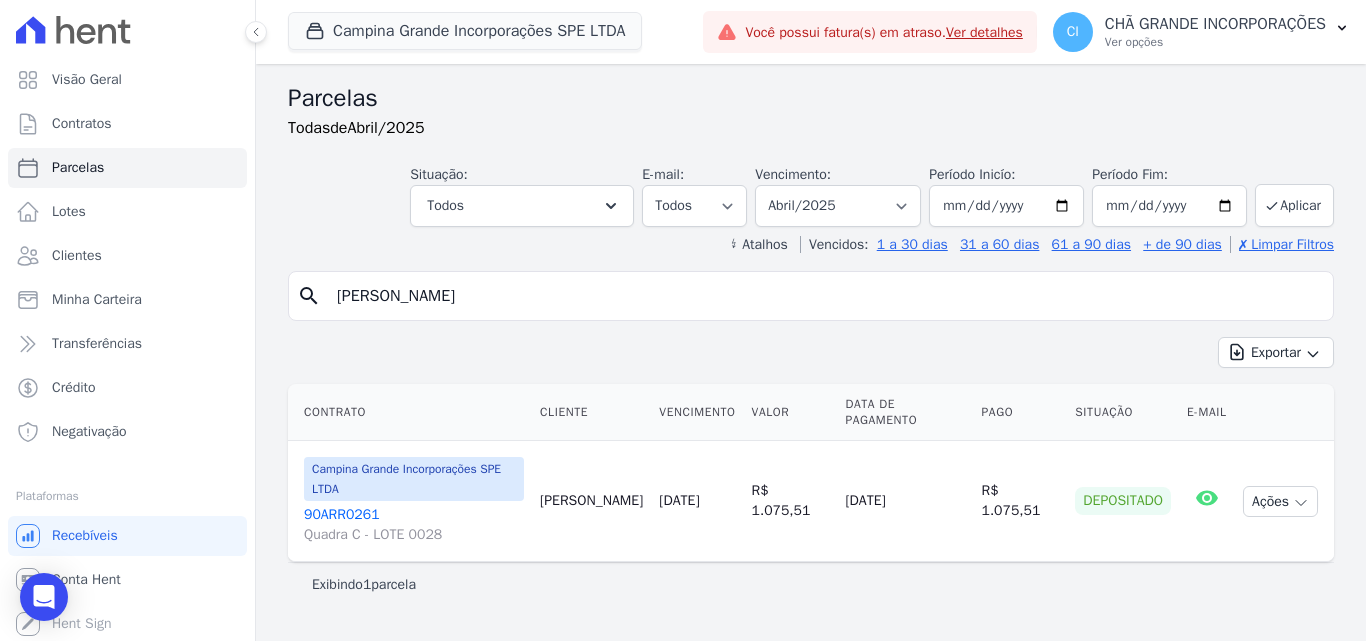 select 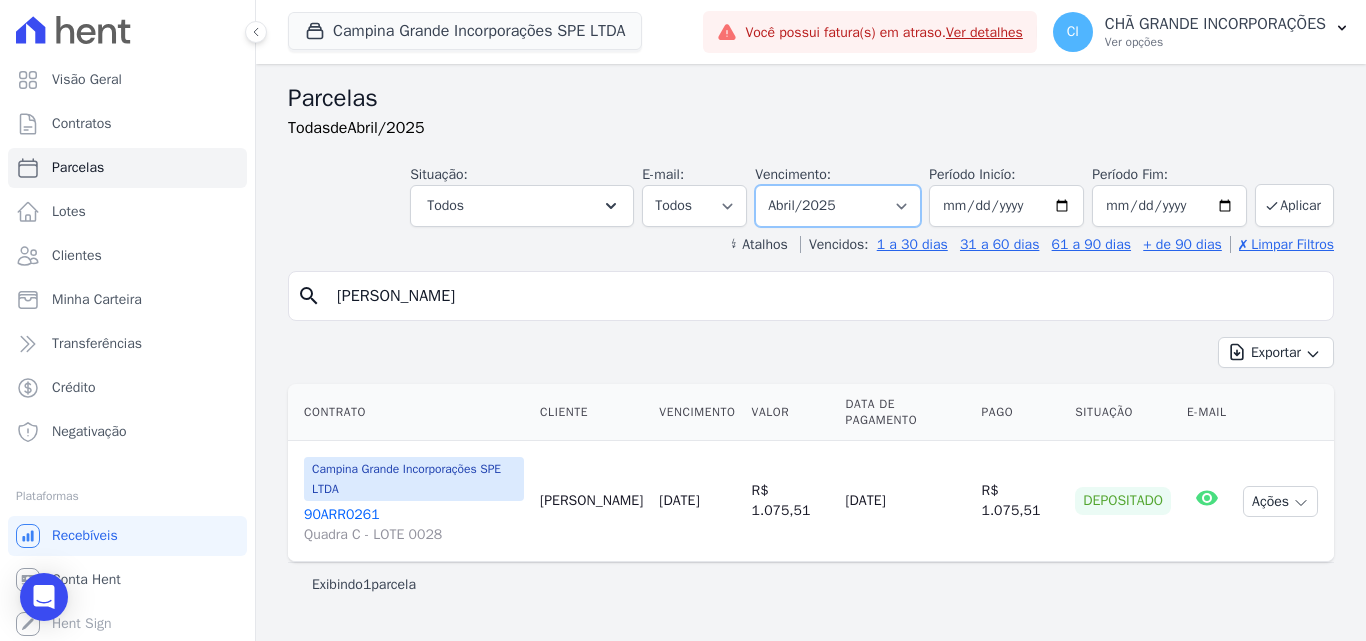 click on "Filtrar por período
────────
Todos os meses
Janeiro/2023
Fevereiro/2023
Março/2023
Abril/2023
Maio/2023
Junho/2023
Julho/2023
Agosto/2023
Setembro/2023
Outubro/2023
Novembro/2023
Dezembro/2023
Janeiro/2024
Fevereiro/2024
Março/2024
Abril/2024
Maio/2024
Junho/2024
Julho/2024
Agosto/2024
Setembro/2024
Outubro/2024
Novembro/2024
Dezembro/2024
Janeiro/2025
Fevereiro/2025
Março/2025
Abril/2025
Maio/2025
Junho/2025
Julho/2025
Agosto/2025
Setembro/2025
Outubro/2025
Novembro/2025
Dezembro/2025
Janeiro/2026
Fevereiro/2026
Março/2026
Abril/2026
Maio/2026
Junho/2026
Julho/2026
Agosto/2026
Setembro/2026
Outubro/2026
Novembro/2026
Dezembro/2026
Janeiro/2027
Fevereiro/2027
Março/2027
Abril/2027
Maio/2027
Junho/2027
Julho/2027
Agosto/2027
Setembro/2027
Outubro/2027
Novembro/2027
Dezembro/2027
Janeiro/2028
Fevereiro/2028
Março/2028
Abril/2028
Maio/2028" at bounding box center (838, 206) 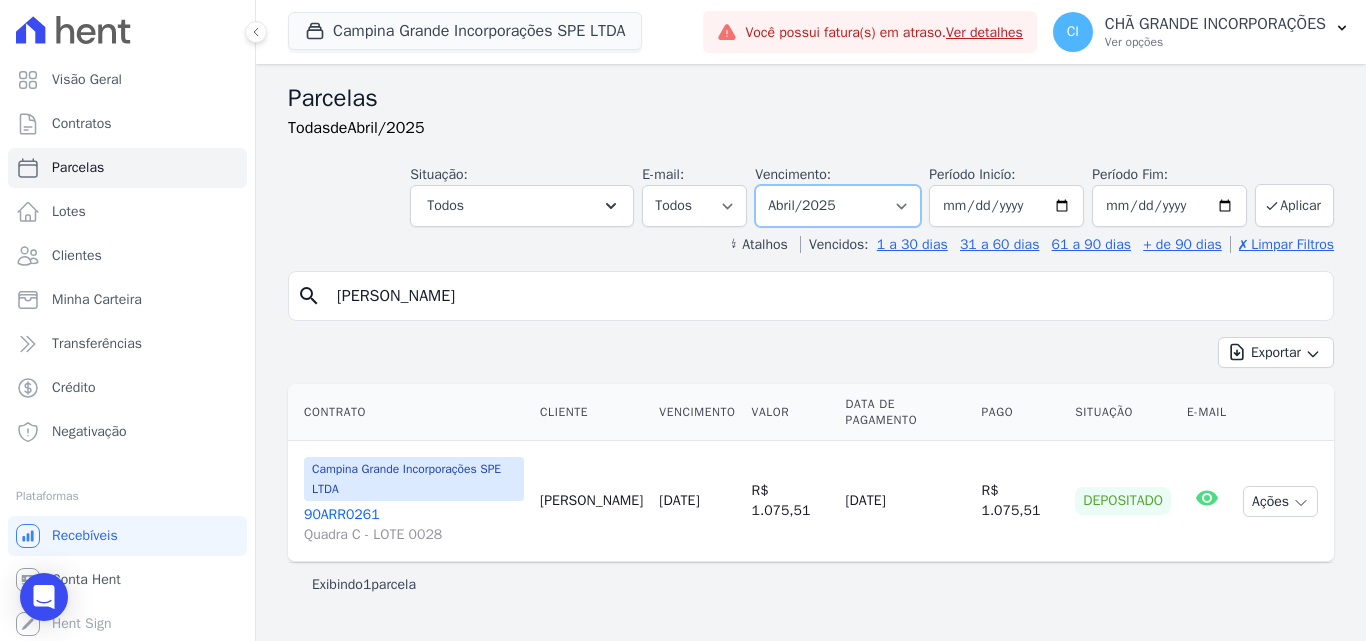 select on "06/2025" 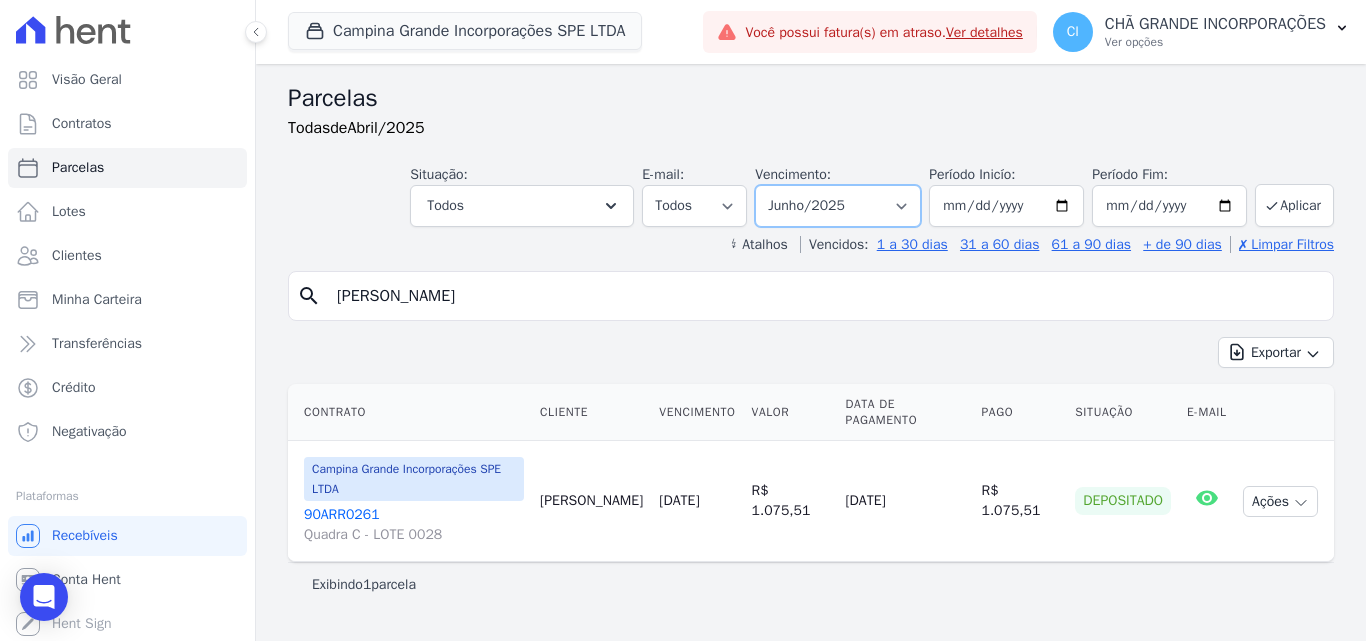 click on "Filtrar por período
────────
Todos os meses
Janeiro/2023
Fevereiro/2023
Março/2023
Abril/2023
Maio/2023
Junho/2023
Julho/2023
Agosto/2023
Setembro/2023
Outubro/2023
Novembro/2023
Dezembro/2023
Janeiro/2024
Fevereiro/2024
Março/2024
Abril/2024
Maio/2024
Junho/2024
Julho/2024
Agosto/2024
Setembro/2024
Outubro/2024
Novembro/2024
Dezembro/2024
Janeiro/2025
Fevereiro/2025
Março/2025
Abril/2025
Maio/2025
Junho/2025
Julho/2025
Agosto/2025
Setembro/2025
Outubro/2025
Novembro/2025
Dezembro/2025
Janeiro/2026
Fevereiro/2026
Março/2026
Abril/2026
Maio/2026
Junho/2026
Julho/2026
Agosto/2026
Setembro/2026
Outubro/2026
Novembro/2026
Dezembro/2026
Janeiro/2027
Fevereiro/2027
Março/2027
Abril/2027
Maio/2027
Junho/2027
Julho/2027
Agosto/2027
Setembro/2027
Outubro/2027
Novembro/2027
Dezembro/2027
Janeiro/2028
Fevereiro/2028
Março/2028
Abril/2028
Maio/2028" at bounding box center (838, 206) 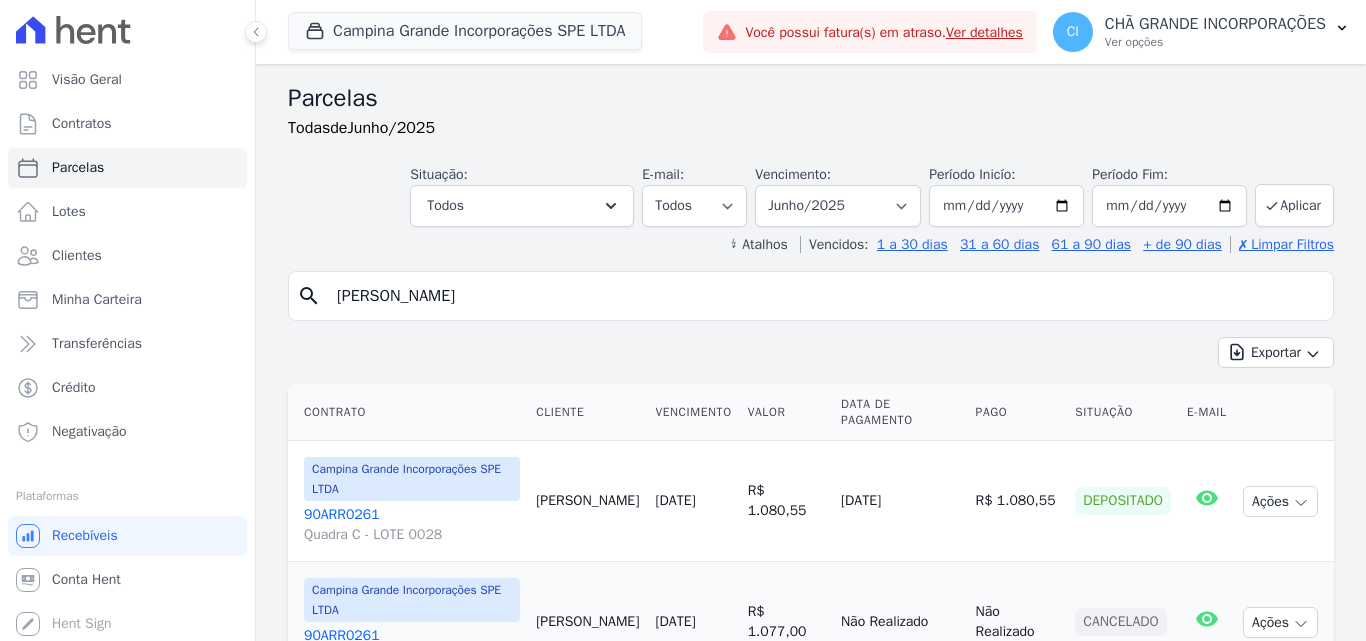 select 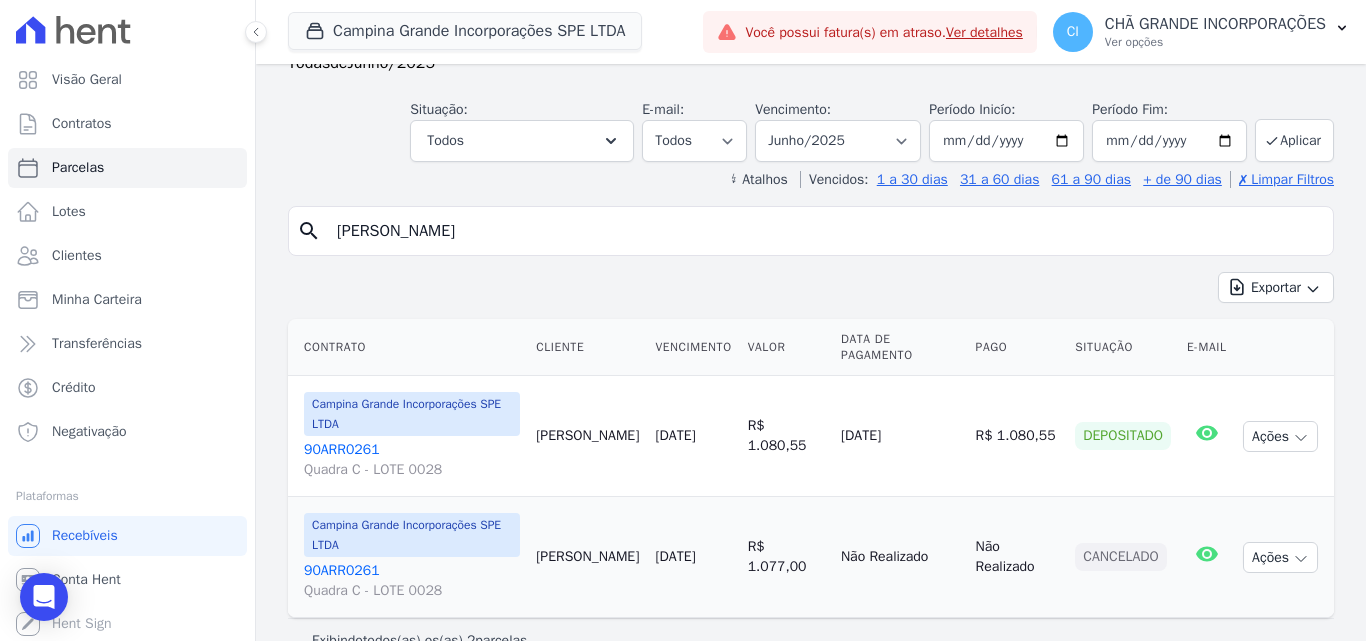 scroll, scrollTop: 100, scrollLeft: 0, axis: vertical 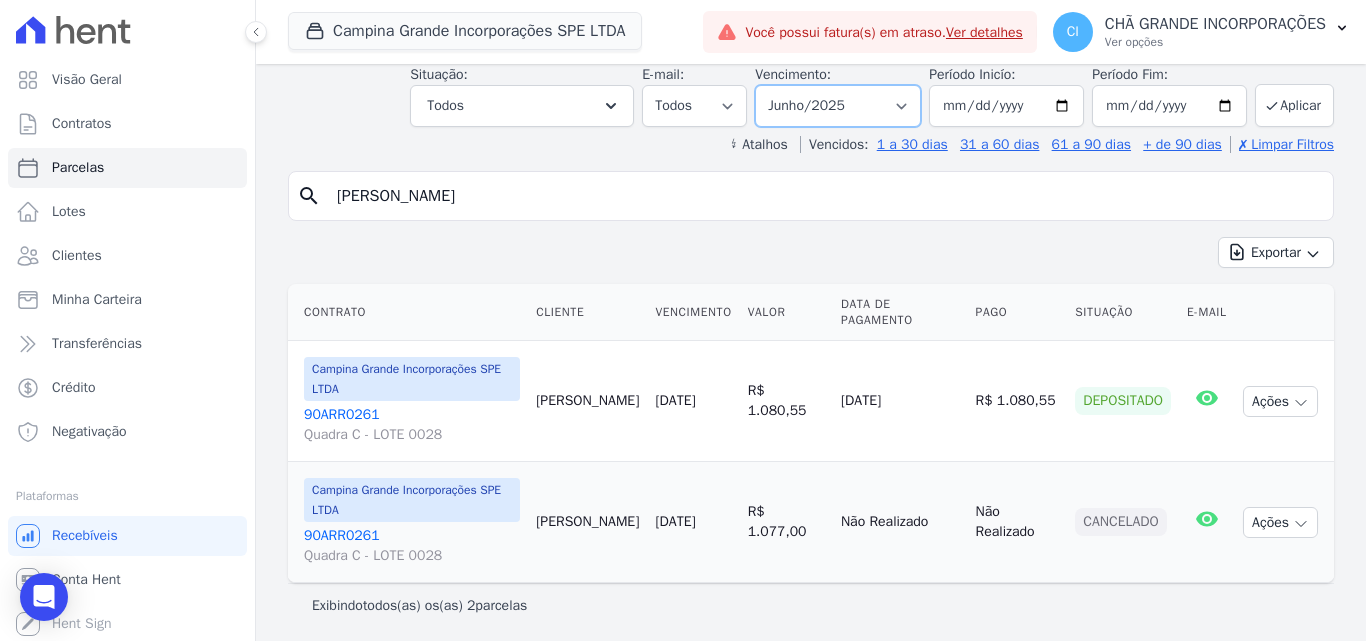 click on "Filtrar por período
────────
Todos os meses
Janeiro/2023
Fevereiro/2023
Março/2023
Abril/2023
Maio/2023
Junho/2023
Julho/2023
Agosto/2023
Setembro/2023
Outubro/2023
Novembro/2023
Dezembro/2023
Janeiro/2024
Fevereiro/2024
Março/2024
Abril/2024
Maio/2024
Junho/2024
Julho/2024
Agosto/2024
Setembro/2024
Outubro/2024
Novembro/2024
Dezembro/2024
Janeiro/2025
Fevereiro/2025
Março/2025
Abril/2025
Maio/2025
Junho/2025
Julho/2025
Agosto/2025
Setembro/2025
Outubro/2025
Novembro/2025
Dezembro/2025
Janeiro/2026
Fevereiro/2026
Março/2026
Abril/2026
Maio/2026
Junho/2026
Julho/2026
Agosto/2026
Setembro/2026
Outubro/2026
Novembro/2026
Dezembro/2026
Janeiro/2027
Fevereiro/2027
Março/2027
Abril/2027
Maio/2027
Junho/2027
Julho/2027
Agosto/2027
Setembro/2027
Outubro/2027
Novembro/2027
Dezembro/2027
Janeiro/2028
Fevereiro/2028
Março/2028
Abril/2028
Maio/2028" at bounding box center (838, 106) 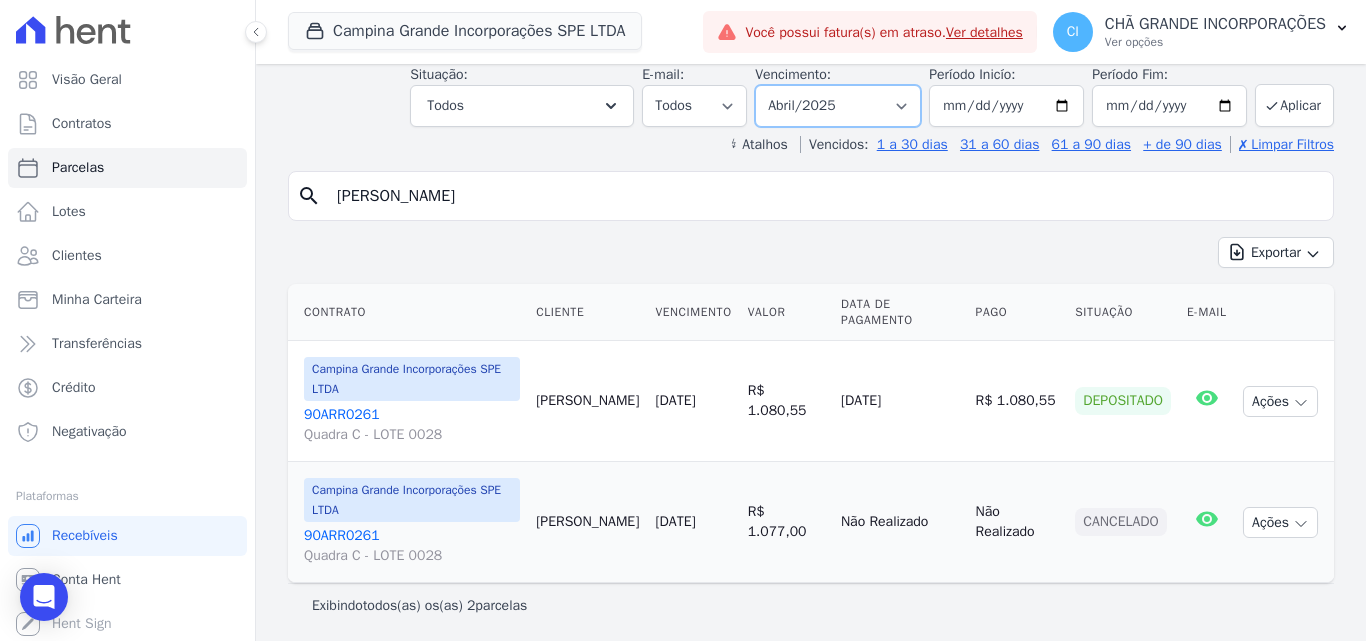 click on "Filtrar por período
────────
Todos os meses
Janeiro/2023
Fevereiro/2023
Março/2023
Abril/2023
Maio/2023
Junho/2023
Julho/2023
Agosto/2023
Setembro/2023
Outubro/2023
Novembro/2023
Dezembro/2023
Janeiro/2024
Fevereiro/2024
Março/2024
Abril/2024
Maio/2024
Junho/2024
Julho/2024
Agosto/2024
Setembro/2024
Outubro/2024
Novembro/2024
Dezembro/2024
Janeiro/2025
Fevereiro/2025
Março/2025
Abril/2025
Maio/2025
Junho/2025
Julho/2025
Agosto/2025
Setembro/2025
Outubro/2025
Novembro/2025
Dezembro/2025
Janeiro/2026
Fevereiro/2026
Março/2026
Abril/2026
Maio/2026
Junho/2026
Julho/2026
Agosto/2026
Setembro/2026
Outubro/2026
Novembro/2026
Dezembro/2026
Janeiro/2027
Fevereiro/2027
Março/2027
Abril/2027
Maio/2027
Junho/2027
Julho/2027
Agosto/2027
Setembro/2027
Outubro/2027
Novembro/2027
Dezembro/2027
Janeiro/2028
Fevereiro/2028
Março/2028
Abril/2028
Maio/2028" at bounding box center [838, 106] 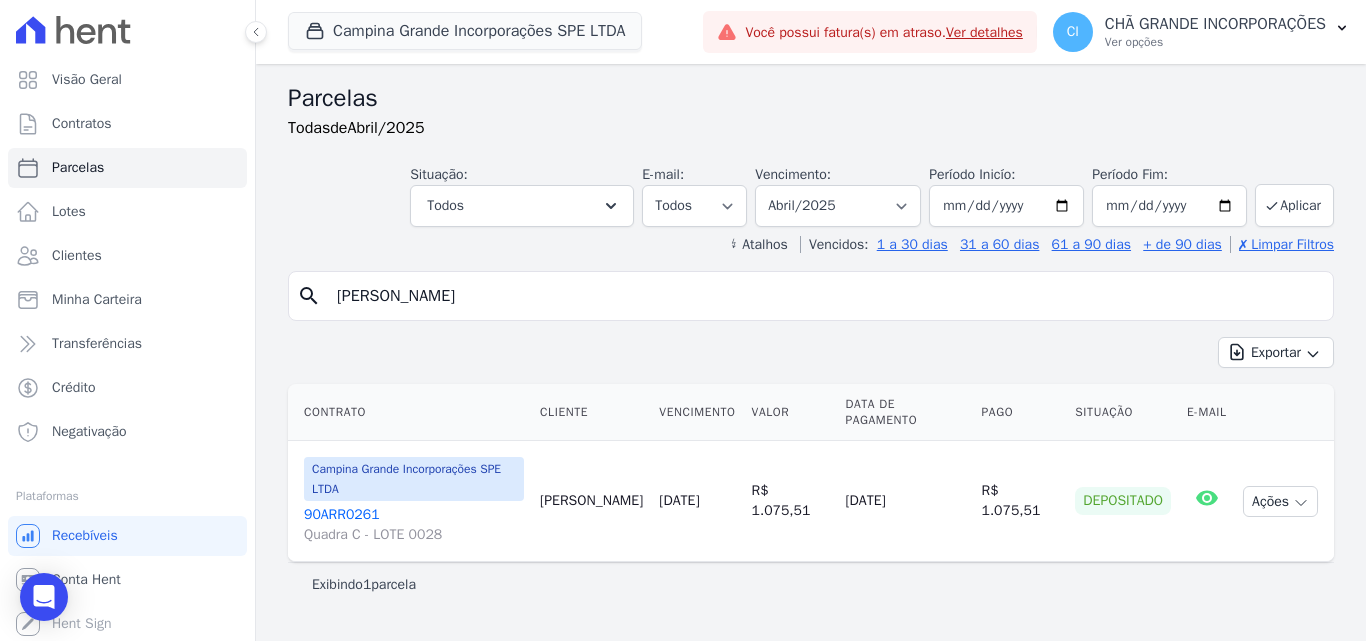 select 